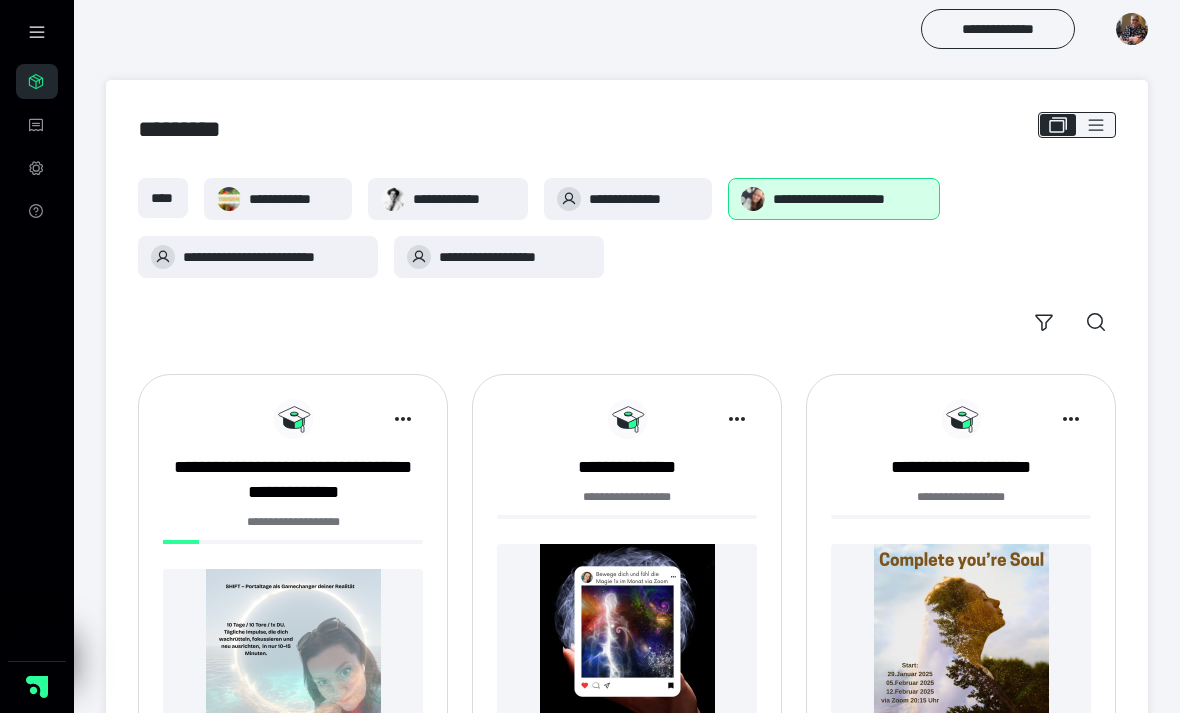 scroll, scrollTop: 0, scrollLeft: 0, axis: both 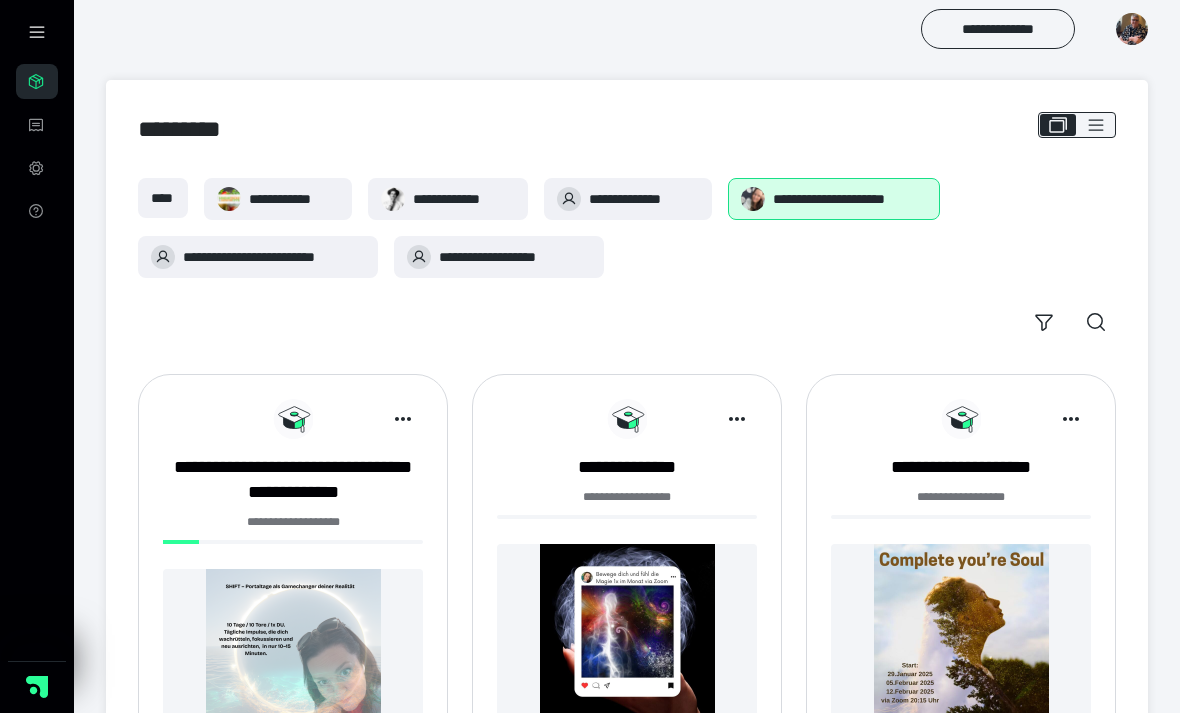 click at bounding box center (627, 631) 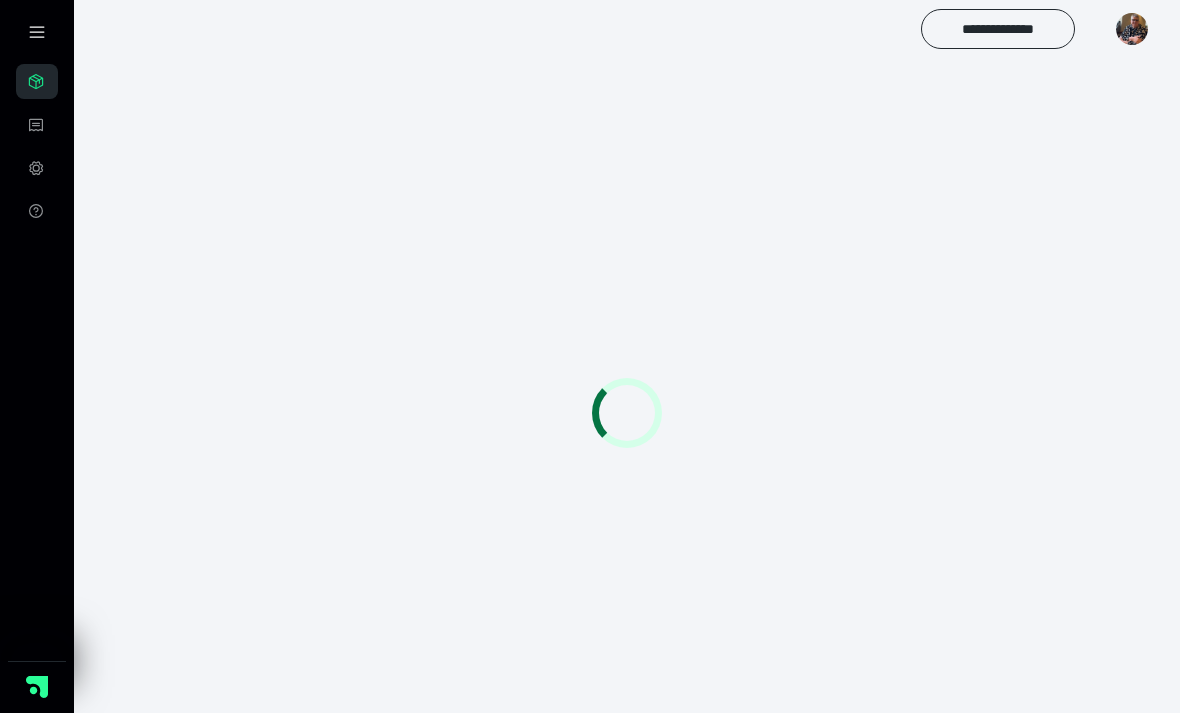 scroll, scrollTop: 0, scrollLeft: 0, axis: both 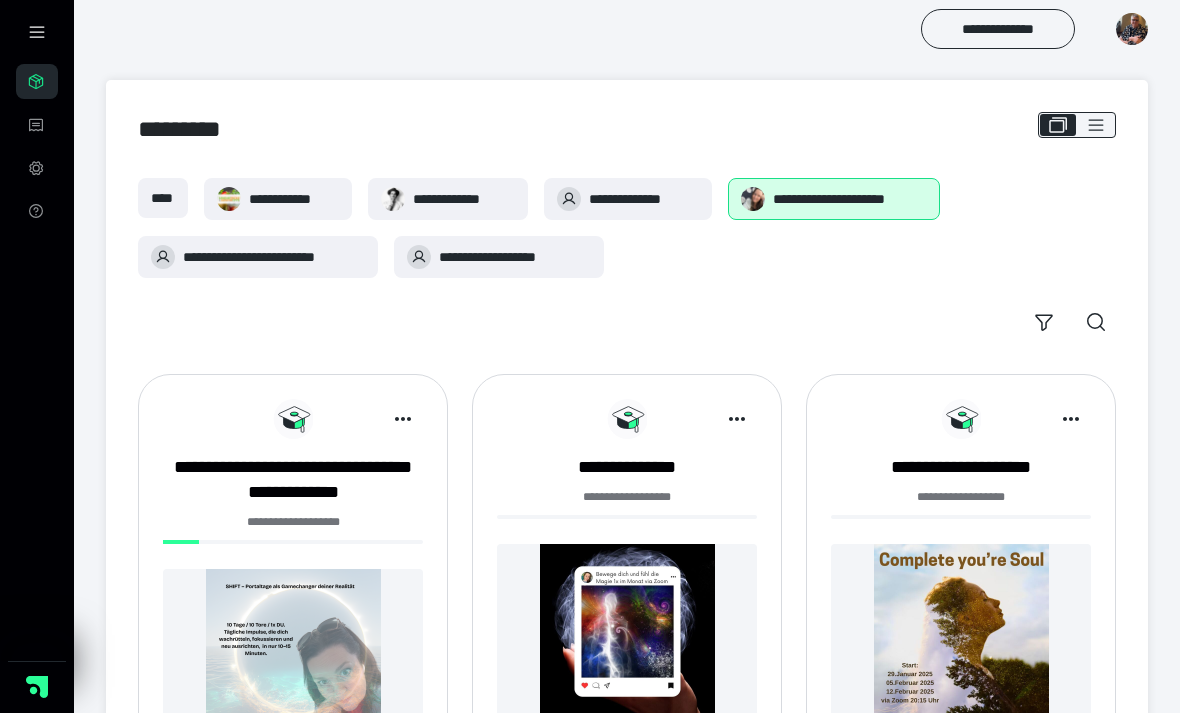 click at bounding box center [37, 32] 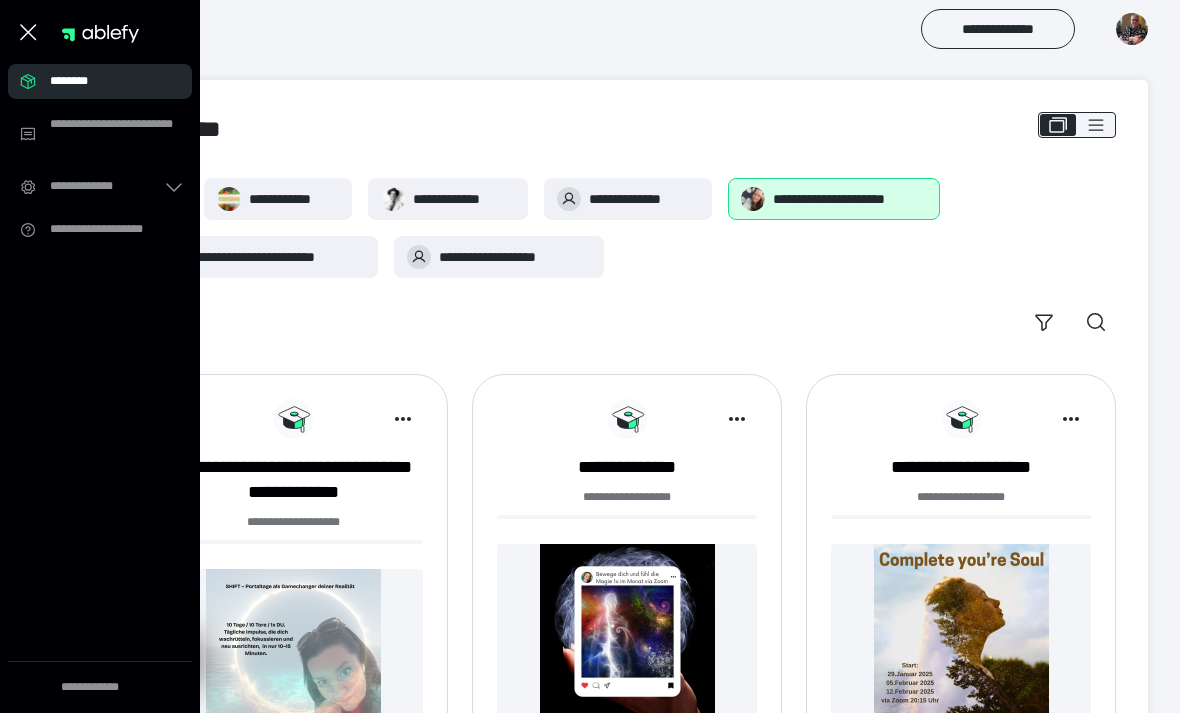 click 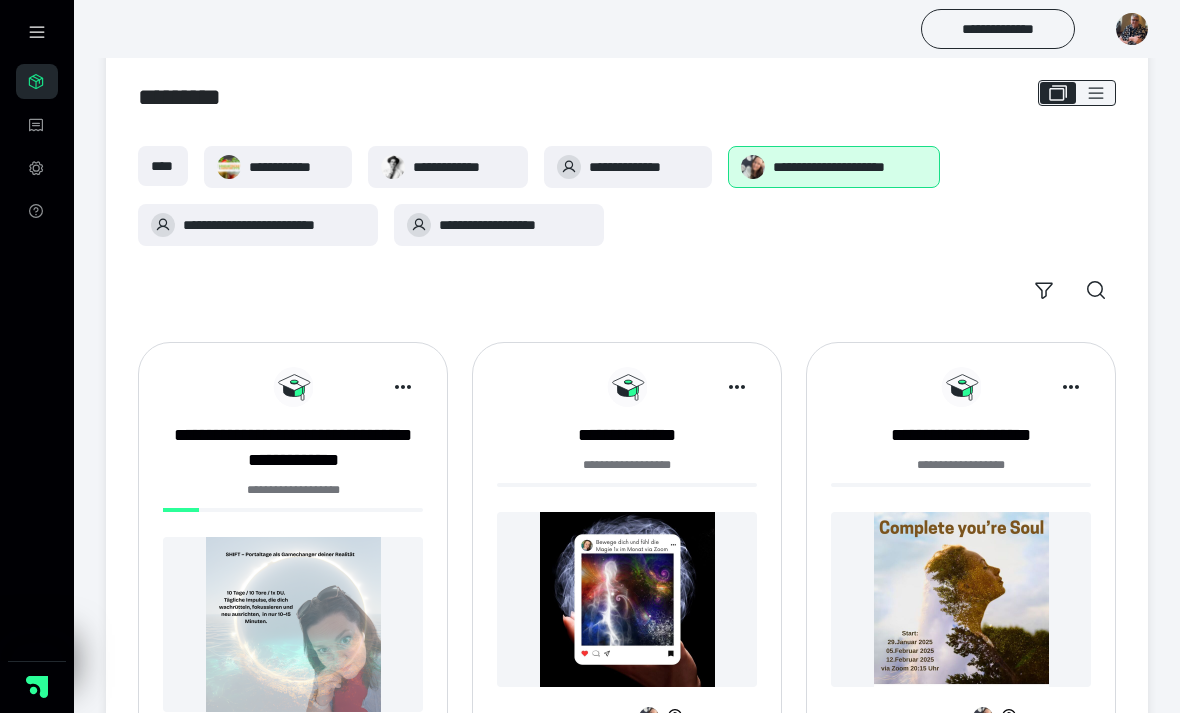 scroll, scrollTop: 0, scrollLeft: 0, axis: both 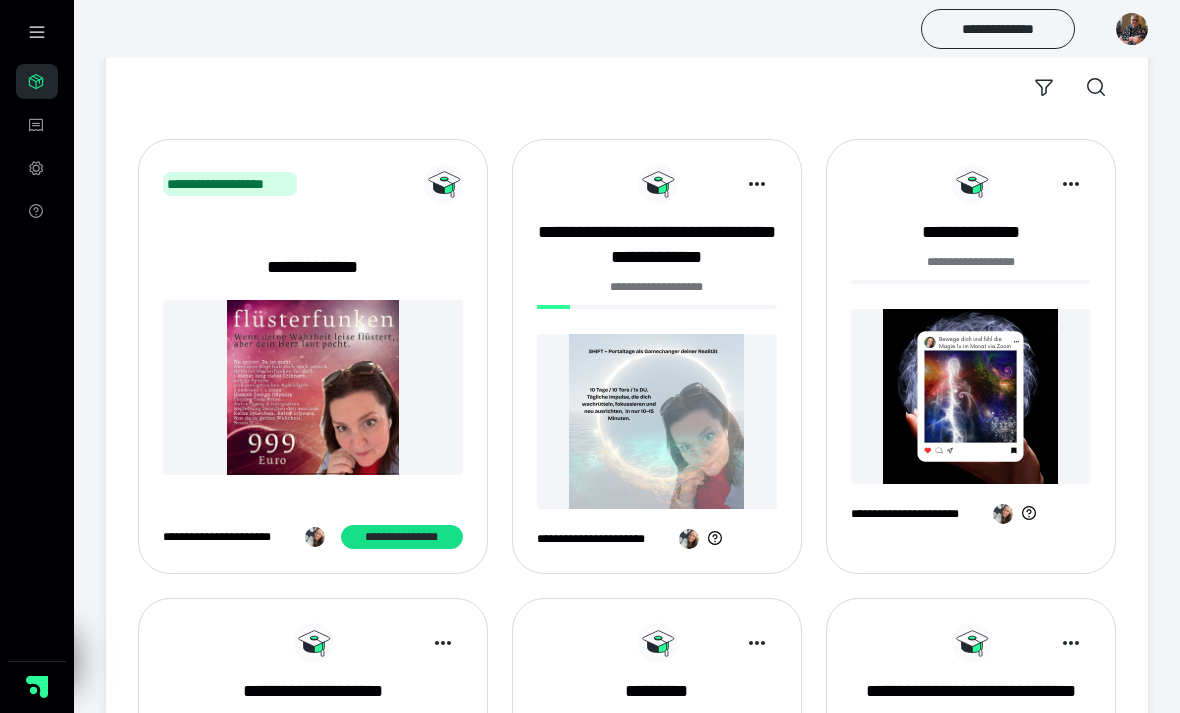 click at bounding box center [971, 396] 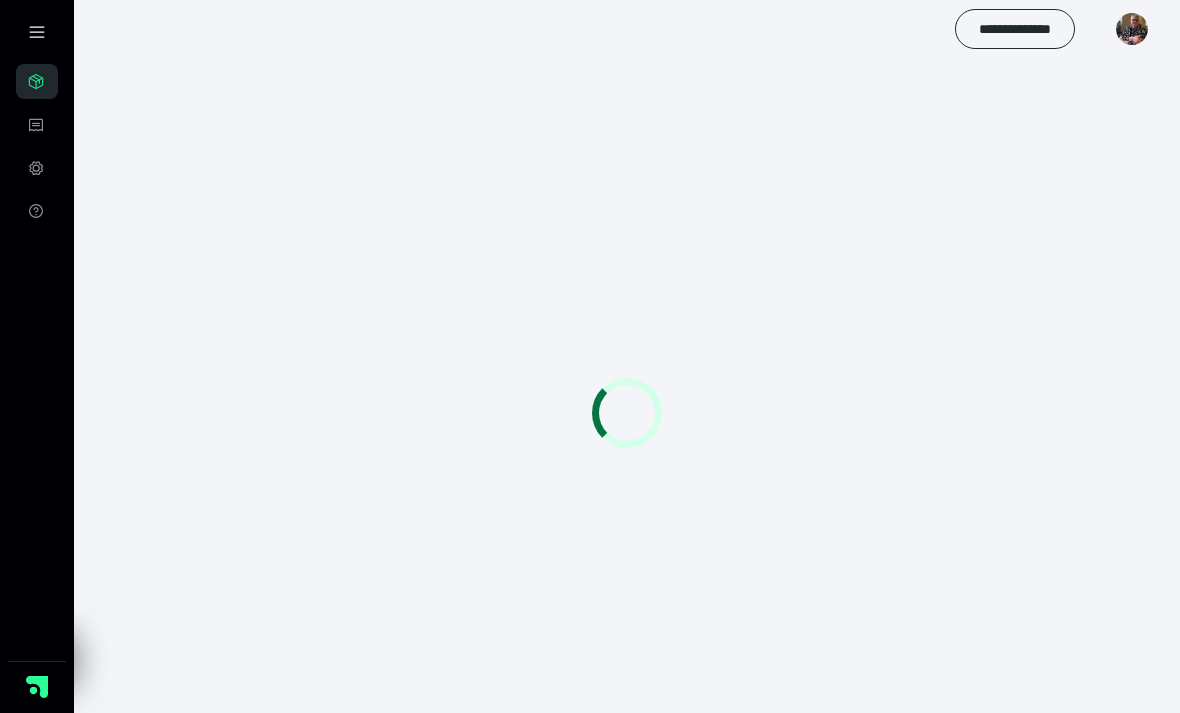 scroll, scrollTop: 0, scrollLeft: 0, axis: both 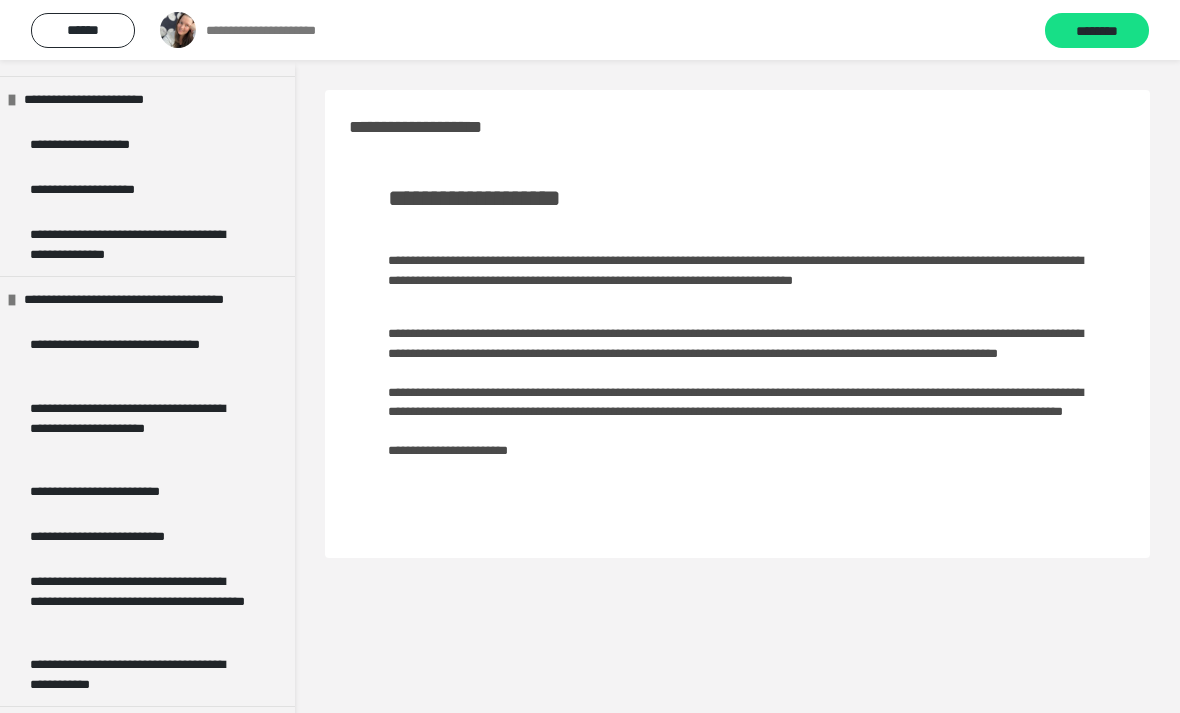 click on "**********" at bounding box center [150, 299] 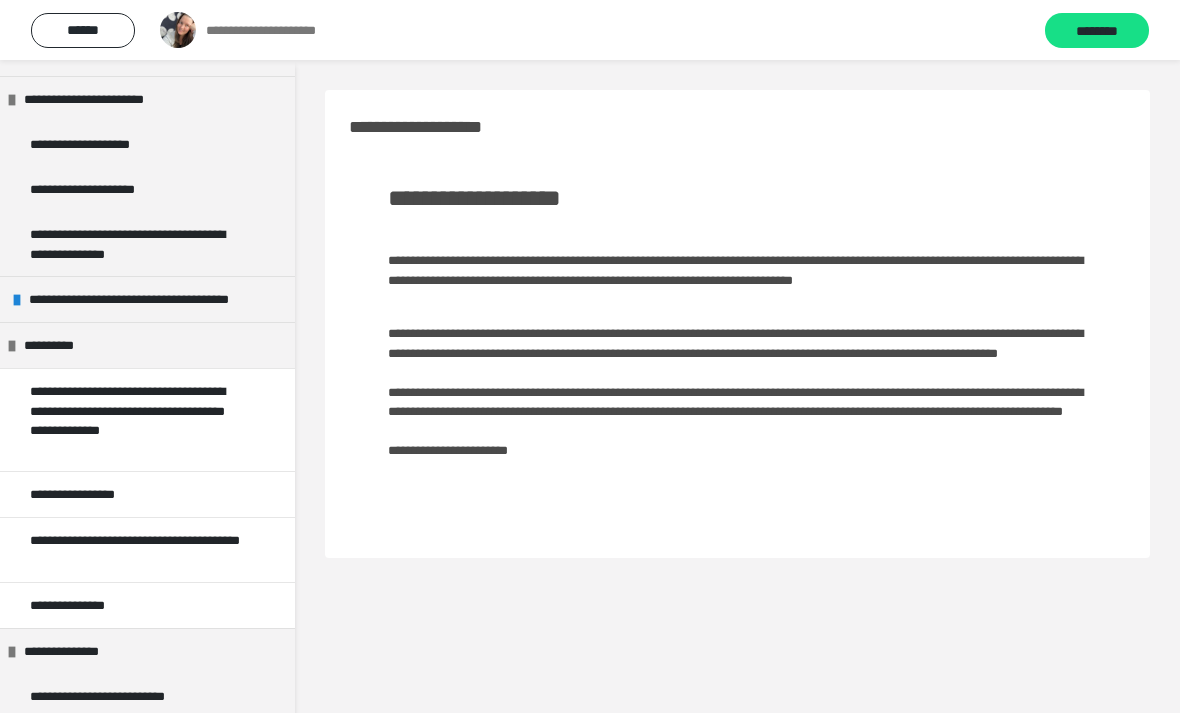 click on "**********" at bounding box center [87, 494] 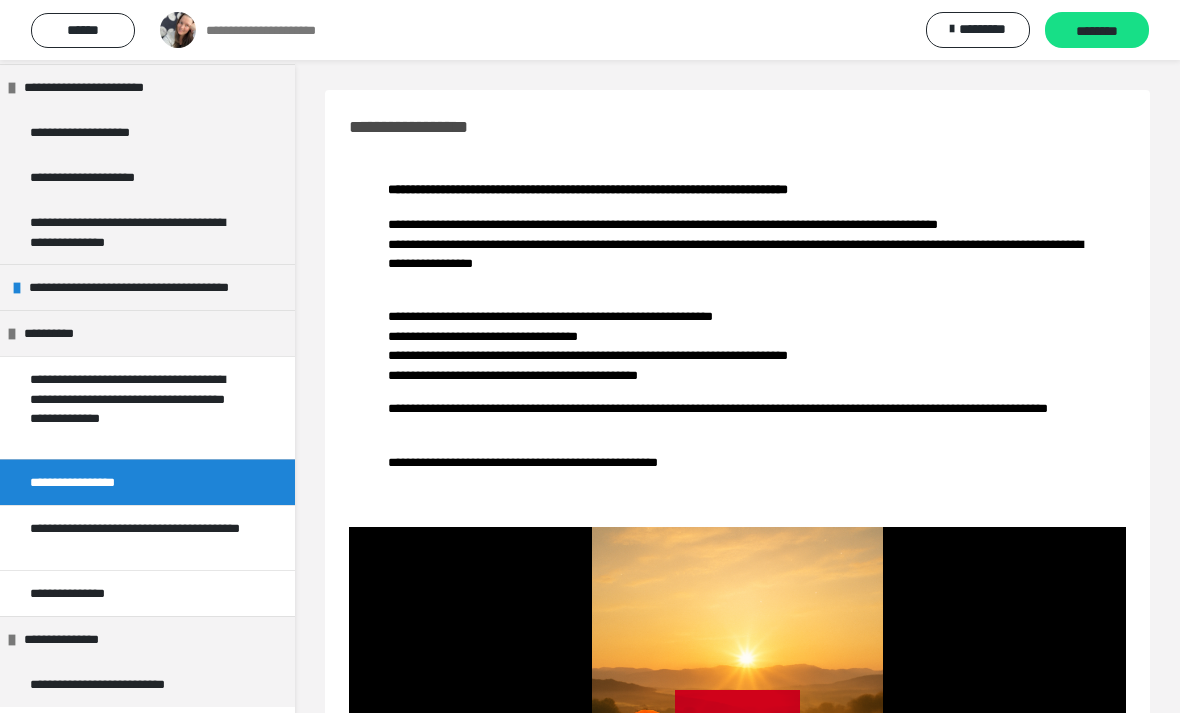 scroll, scrollTop: 833, scrollLeft: 0, axis: vertical 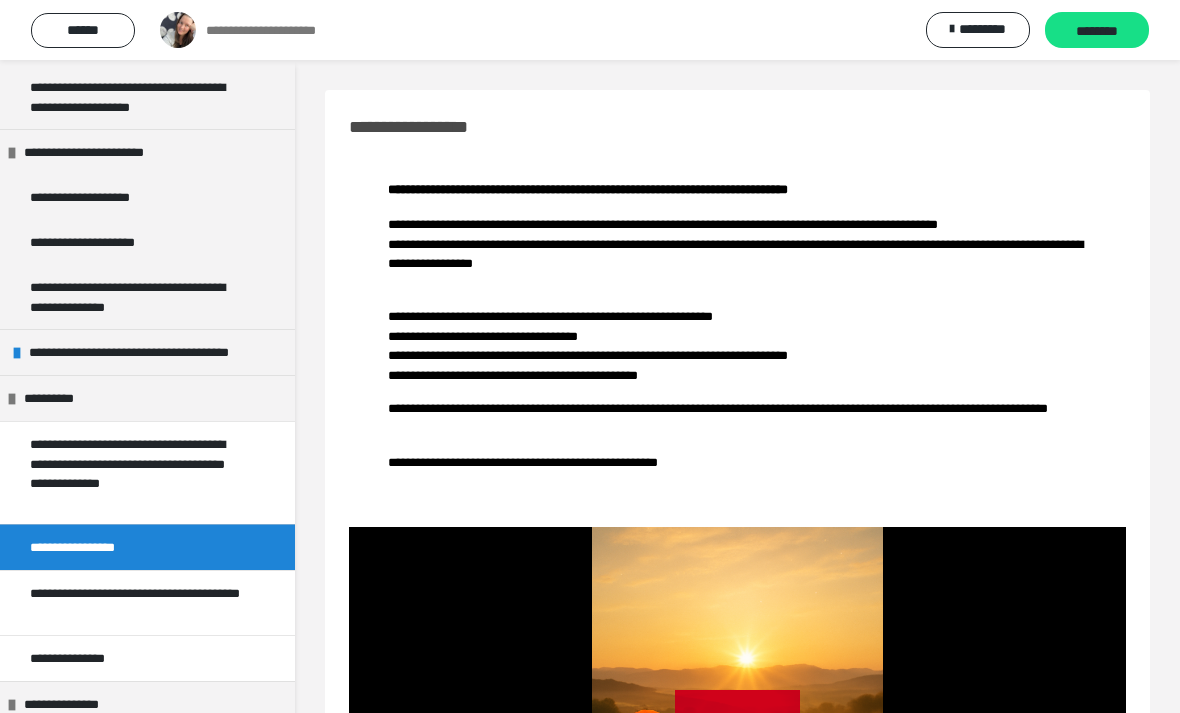 click on "******" at bounding box center [83, 30] 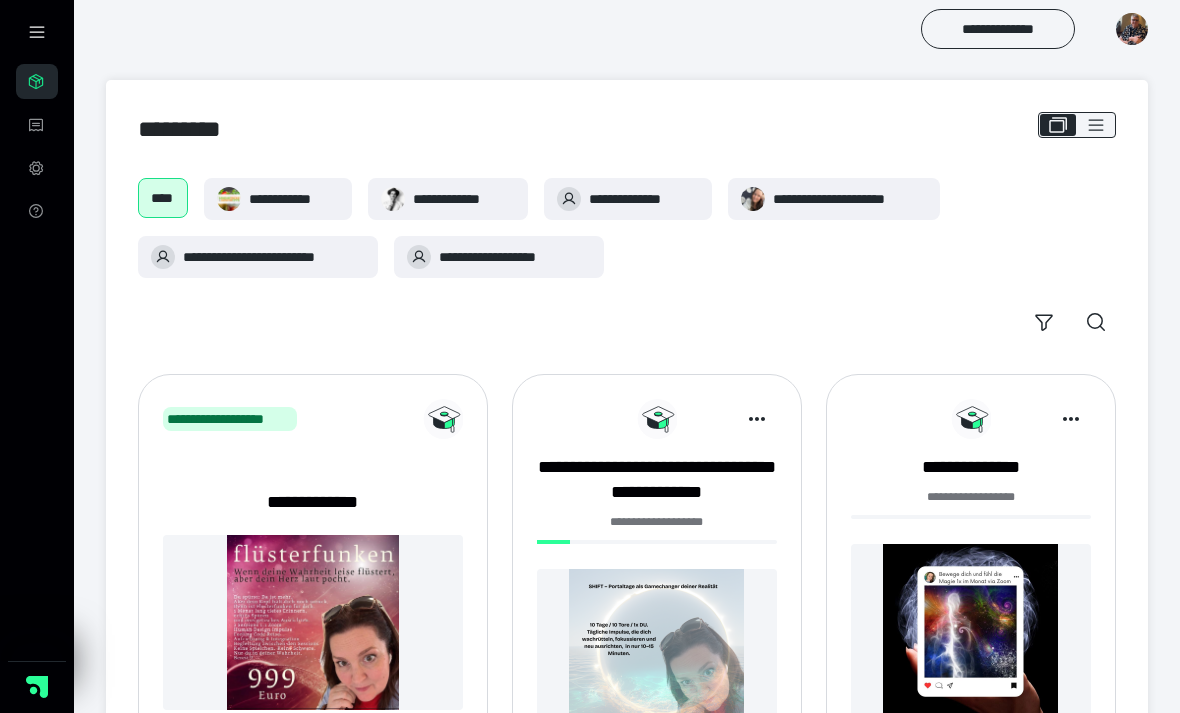 scroll, scrollTop: 299, scrollLeft: 0, axis: vertical 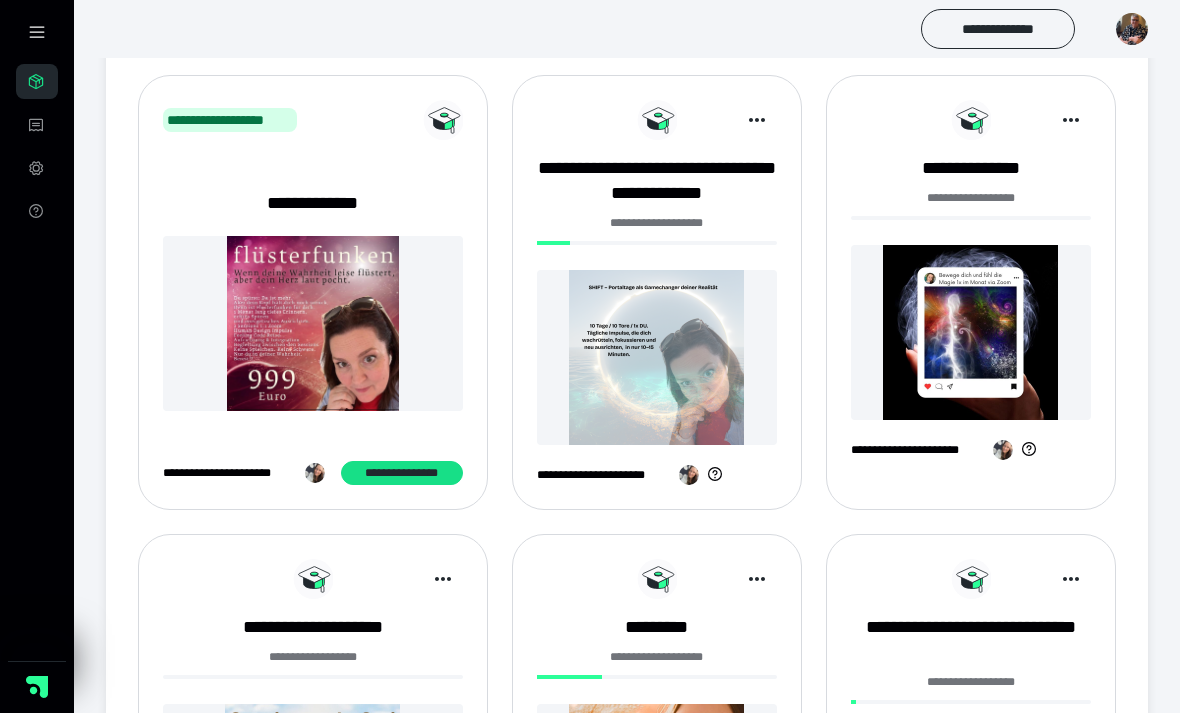 click at bounding box center [657, 357] 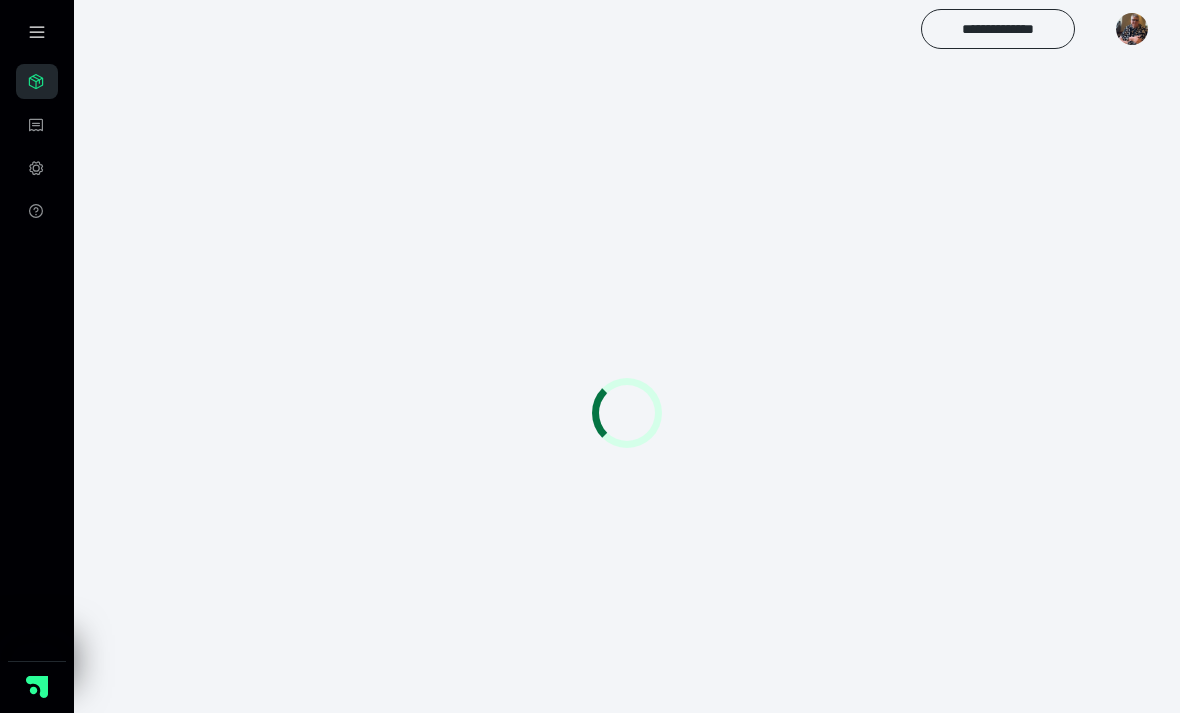 scroll, scrollTop: 0, scrollLeft: 0, axis: both 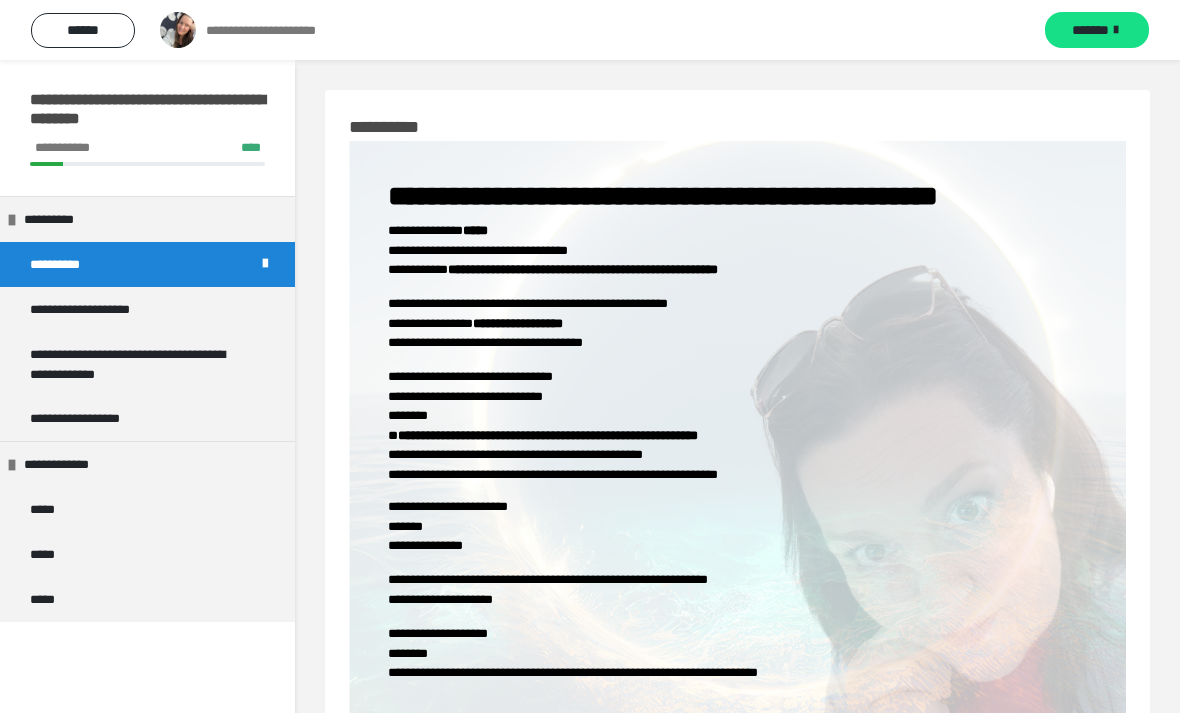 click on "**********" at bounding box center [62, 219] 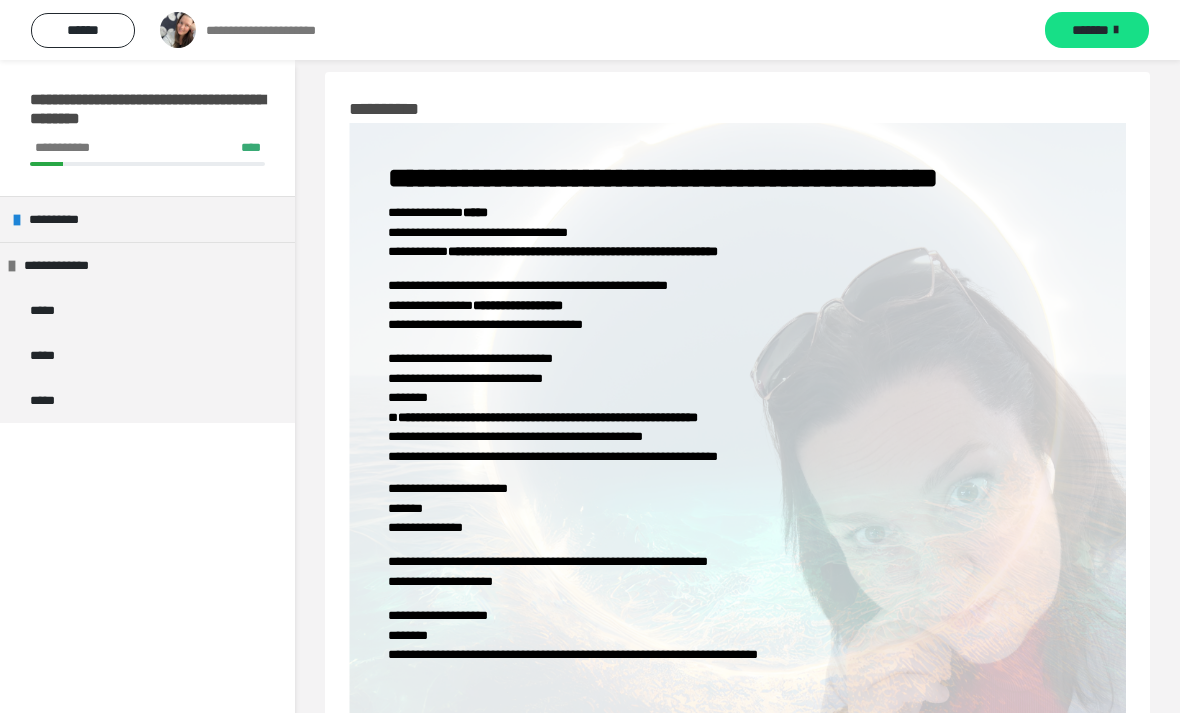 scroll, scrollTop: 60, scrollLeft: 0, axis: vertical 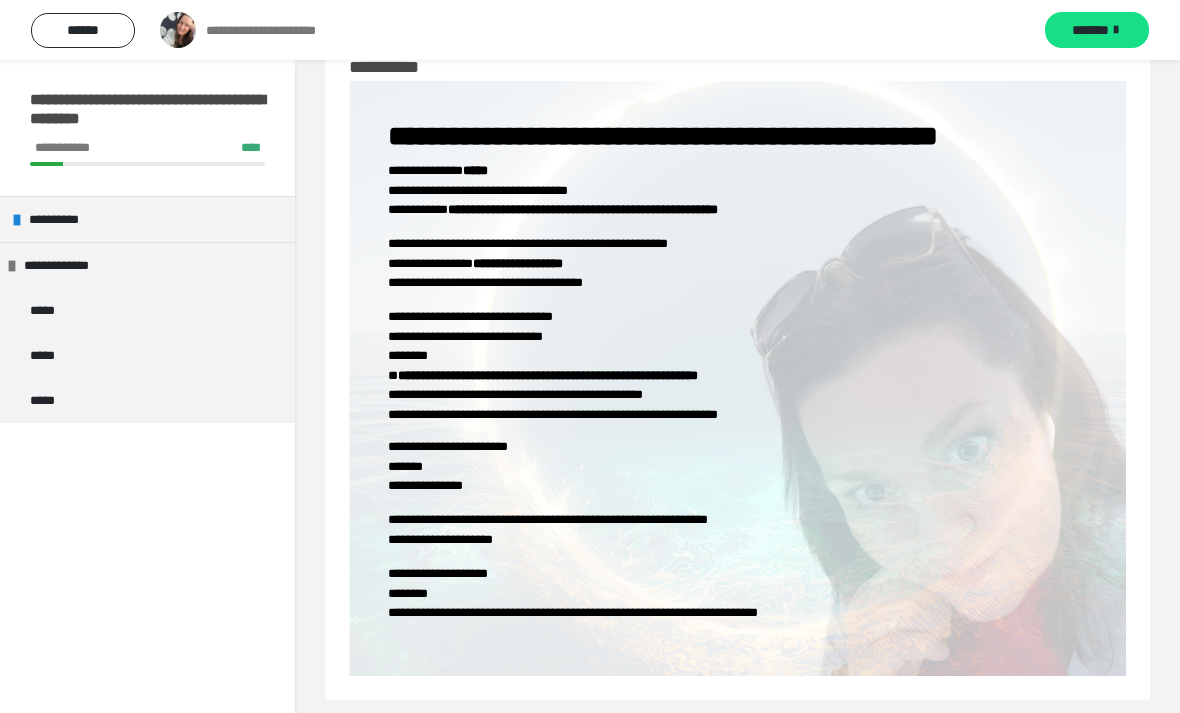 click at bounding box center (17, 220) 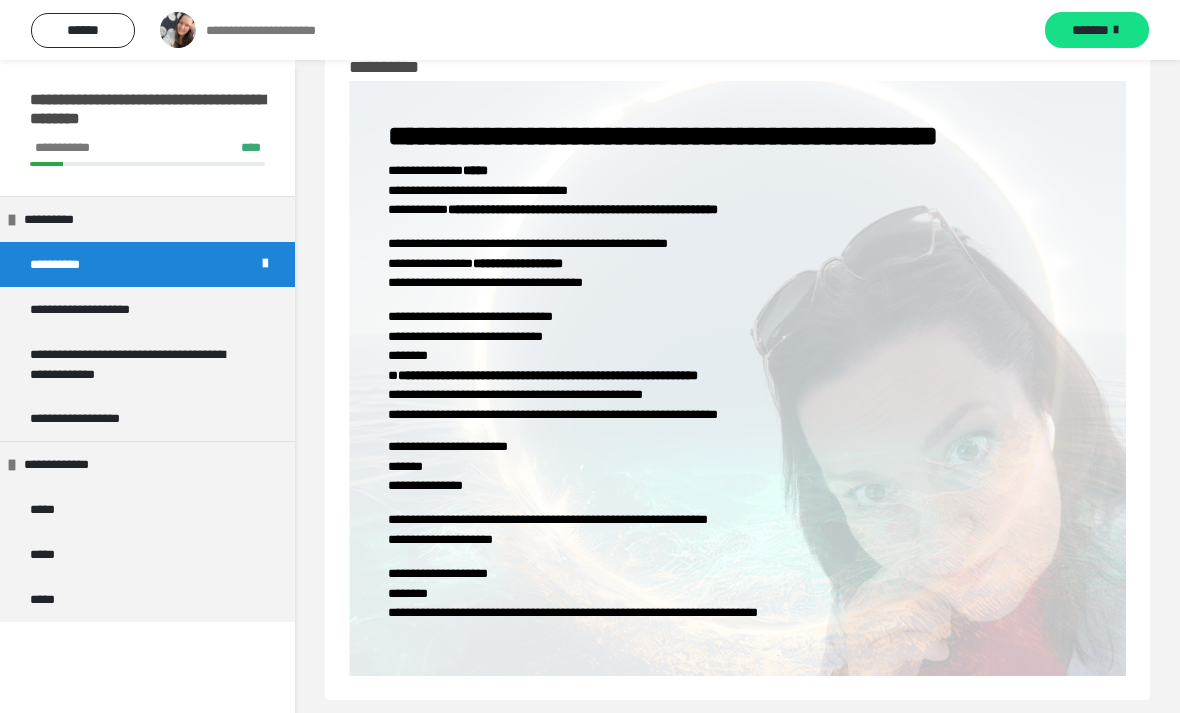 click on "**********" at bounding box center [96, 309] 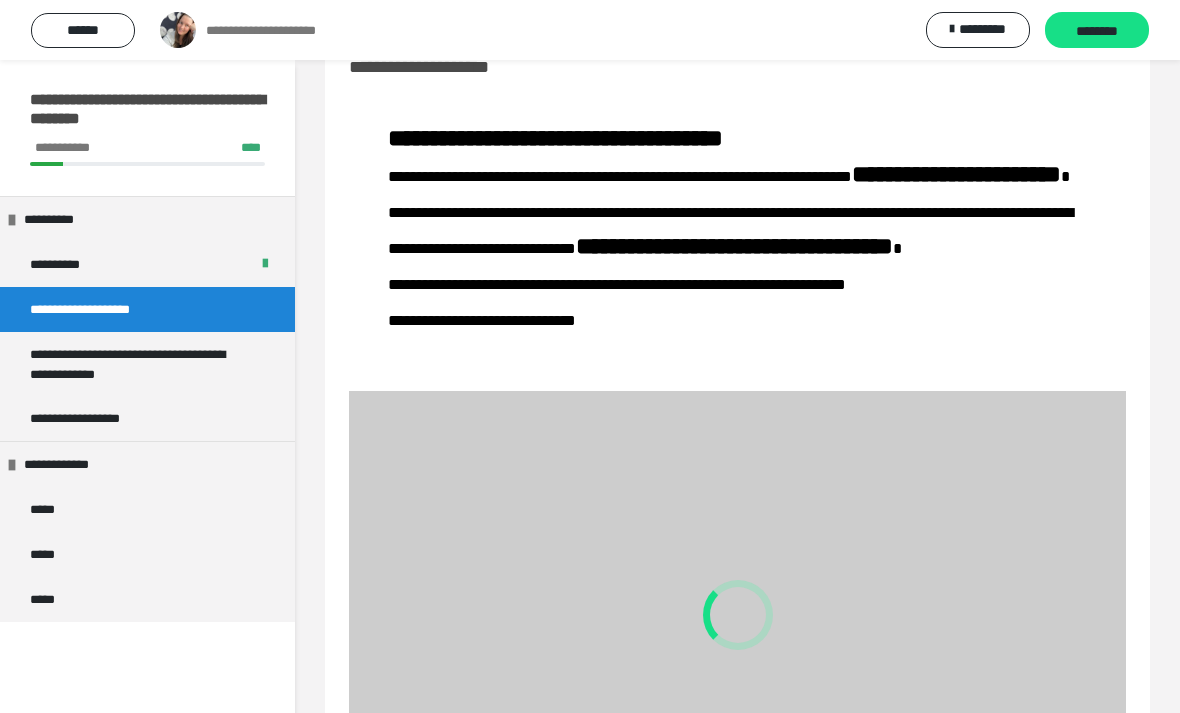 click on "**********" at bounding box center [93, 418] 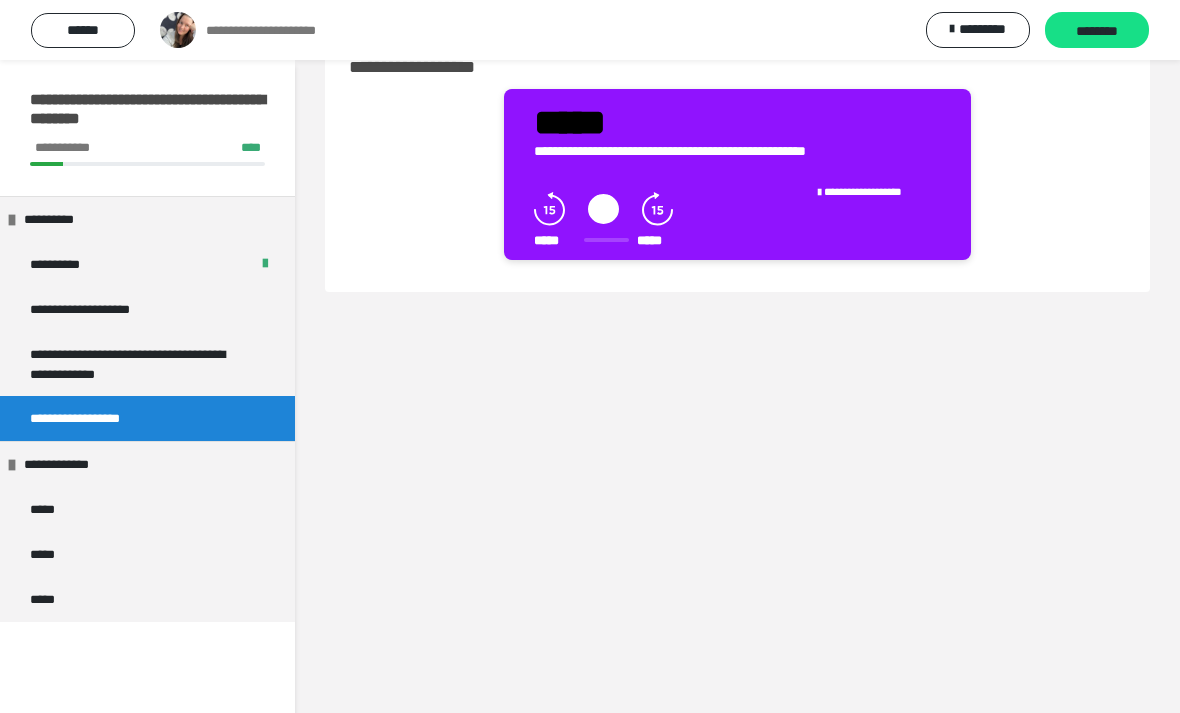 click on "******" at bounding box center [83, 30] 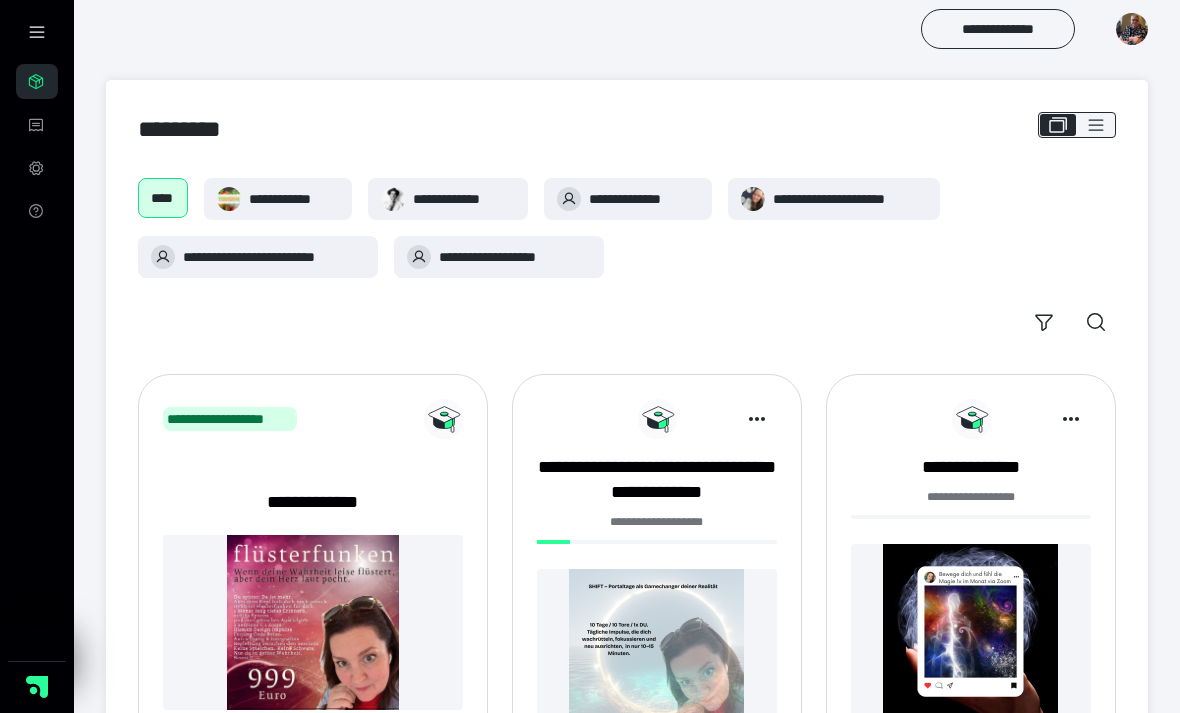 scroll, scrollTop: 299, scrollLeft: 0, axis: vertical 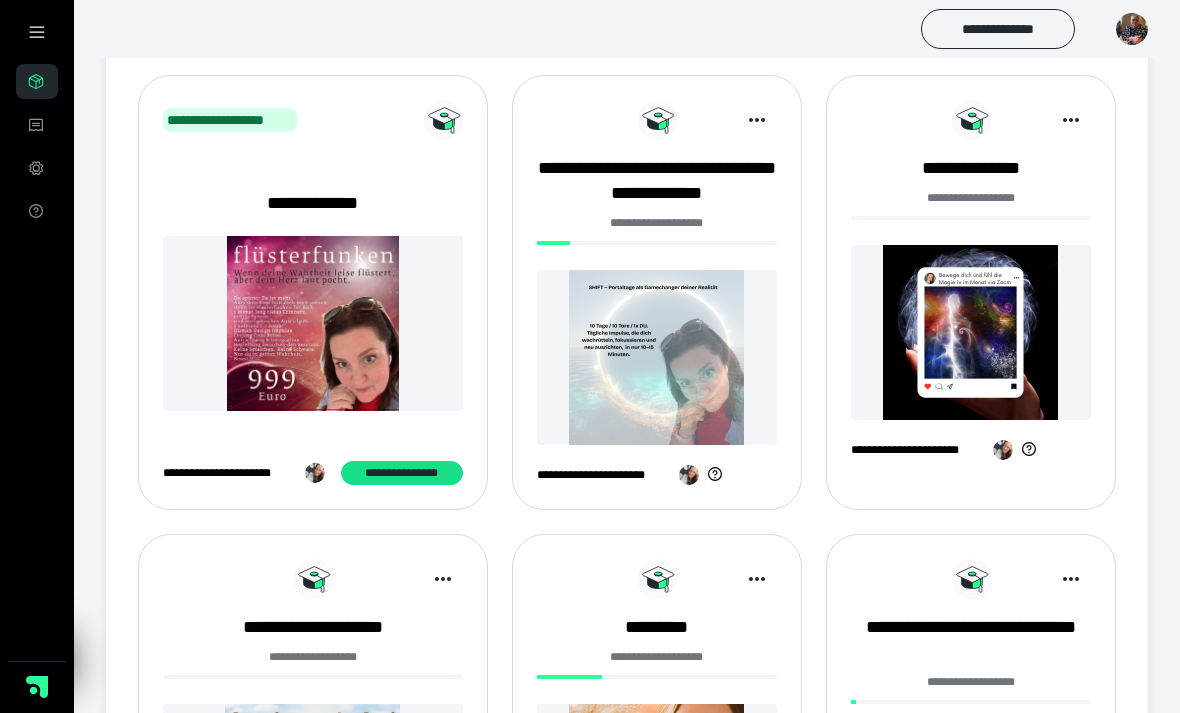 click on "**********" at bounding box center [657, 223] 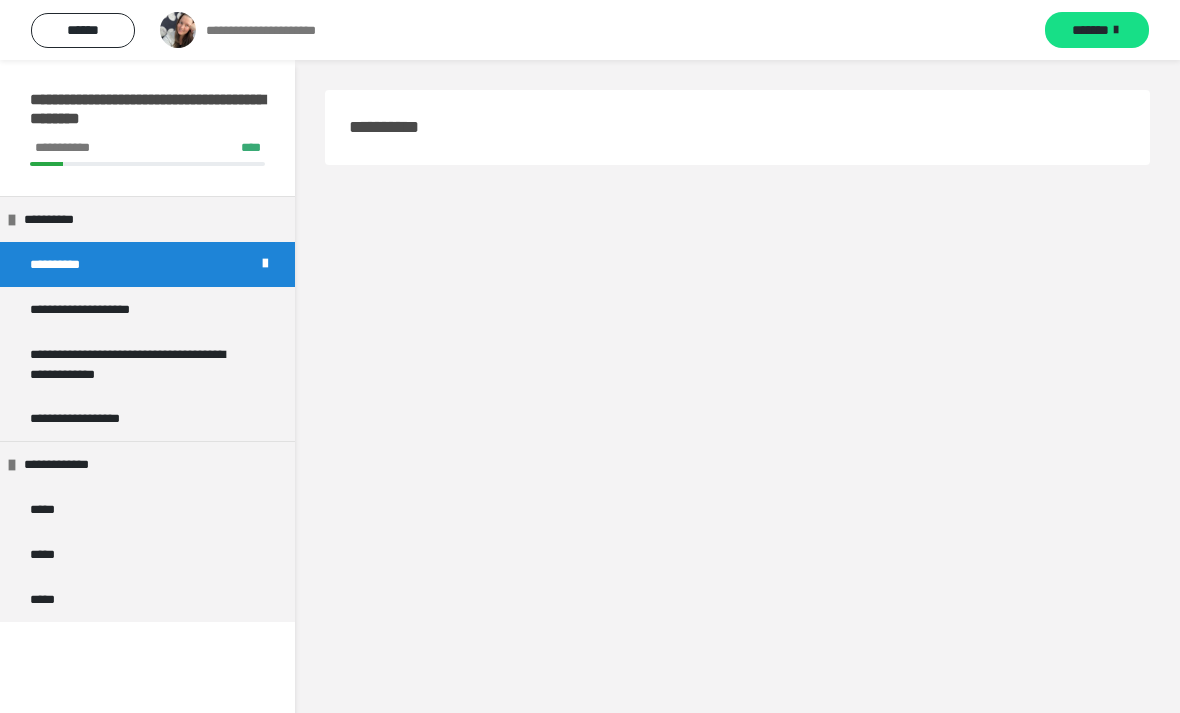 scroll, scrollTop: 0, scrollLeft: 0, axis: both 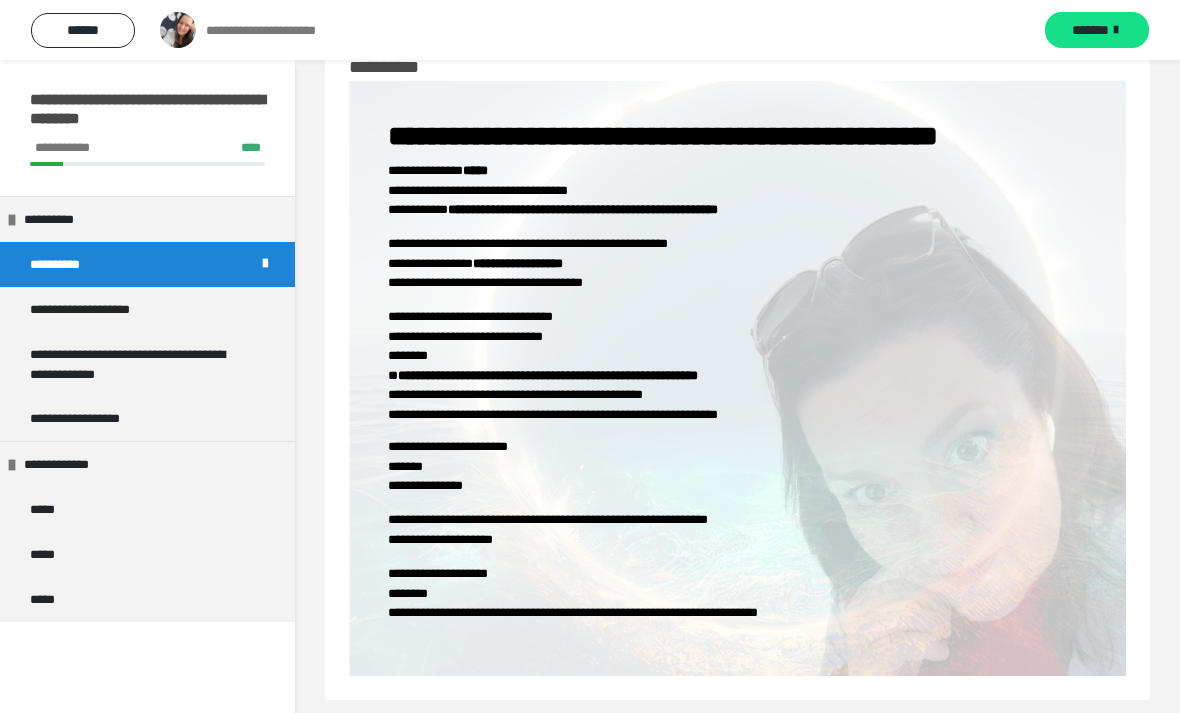 click on "**********" at bounding box center [590, 30] 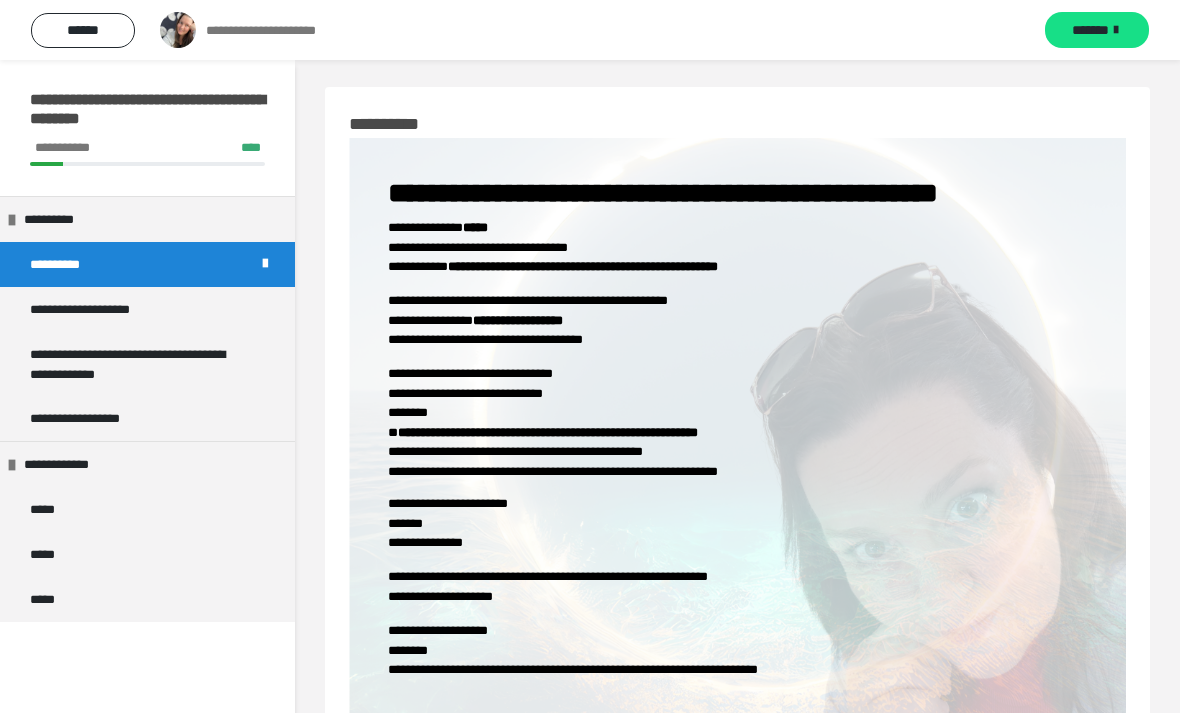 scroll, scrollTop: 0, scrollLeft: 0, axis: both 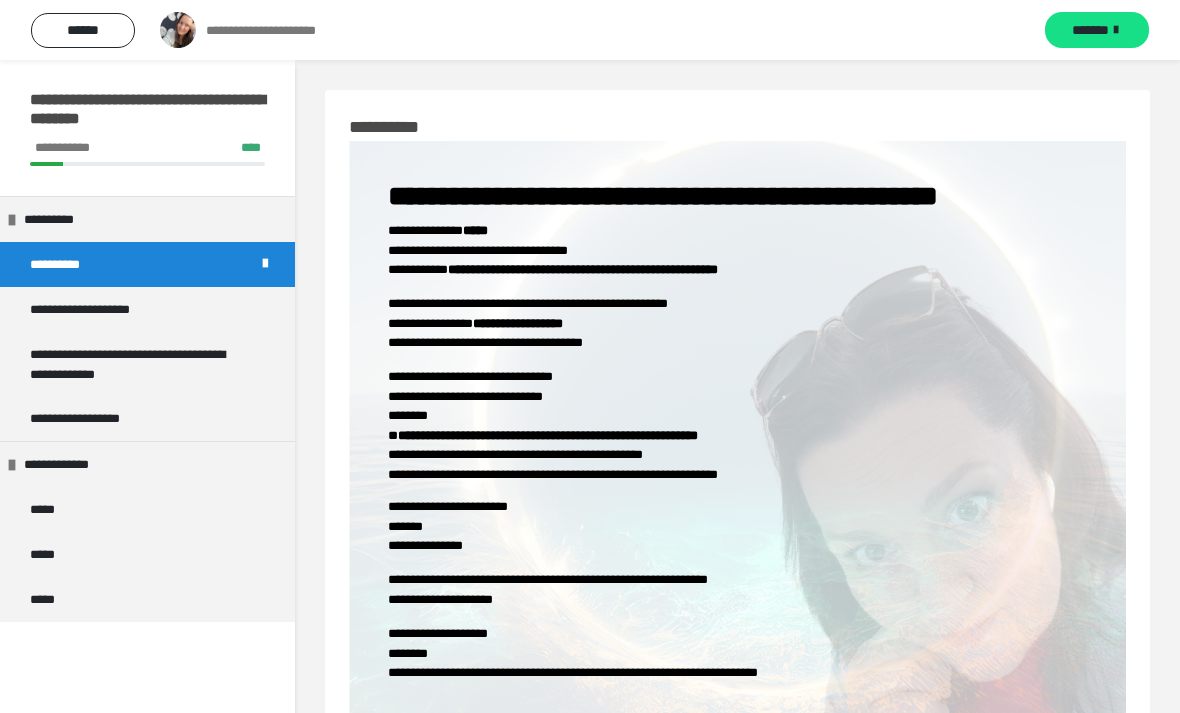 click on "*******" at bounding box center [1090, 30] 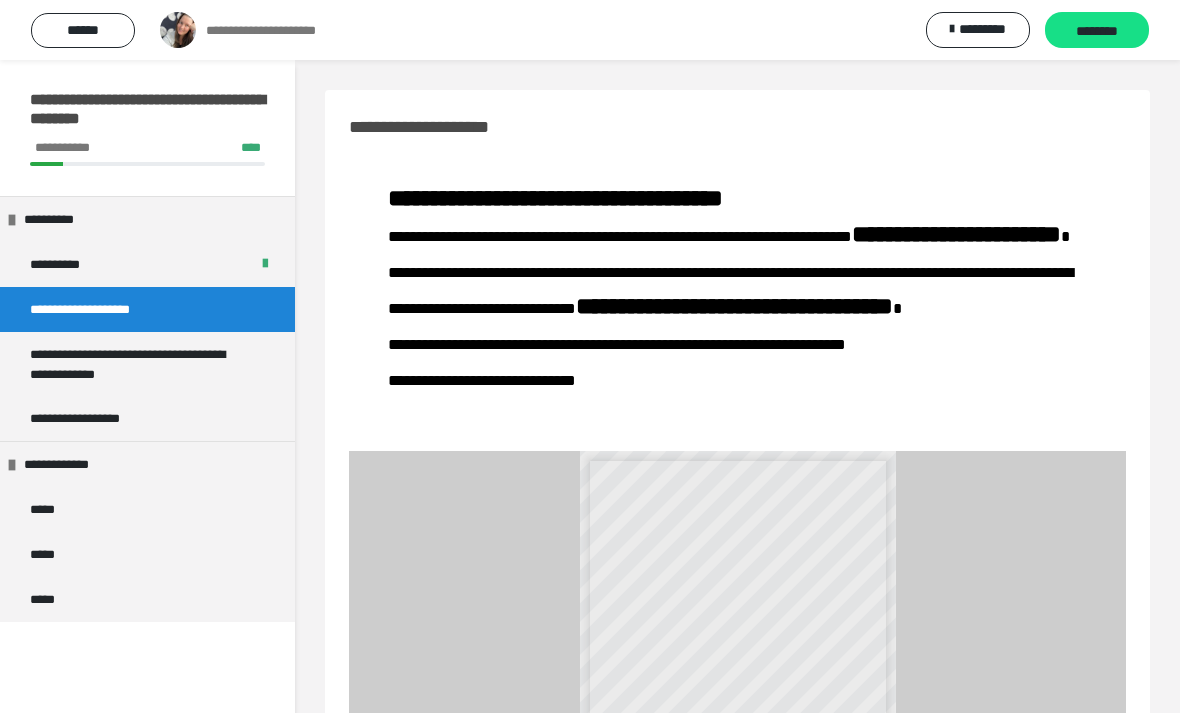 scroll, scrollTop: 300, scrollLeft: 0, axis: vertical 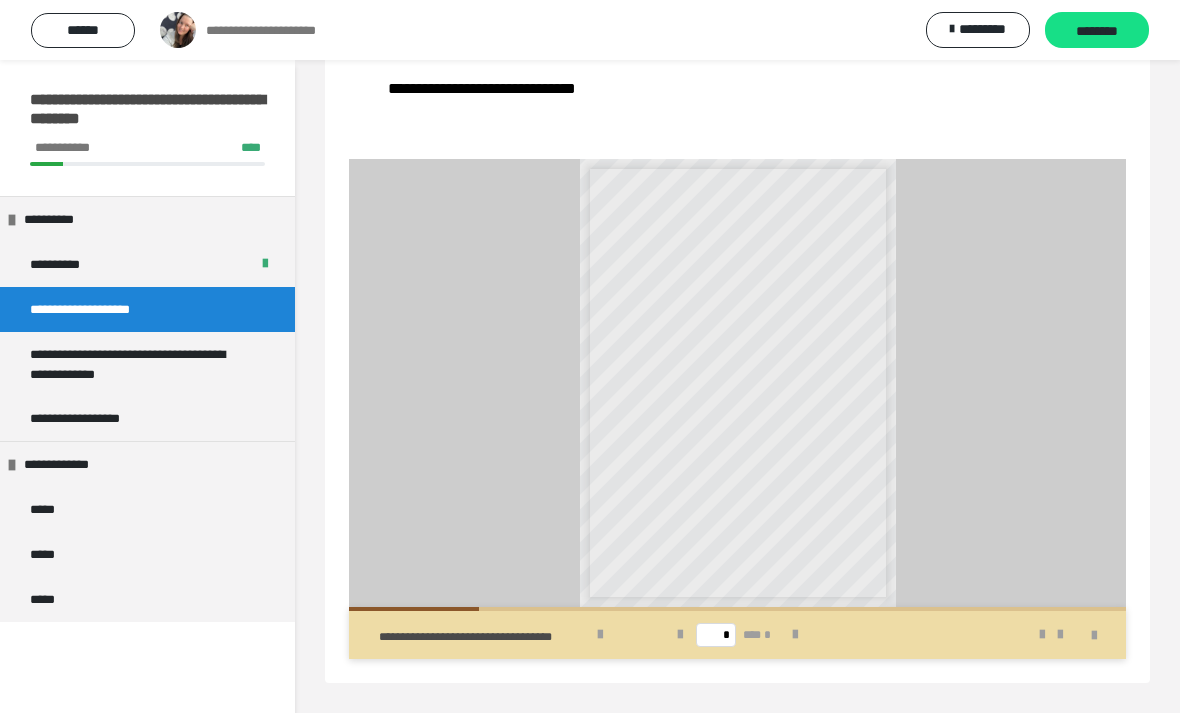 click on "********" at bounding box center (1097, 30) 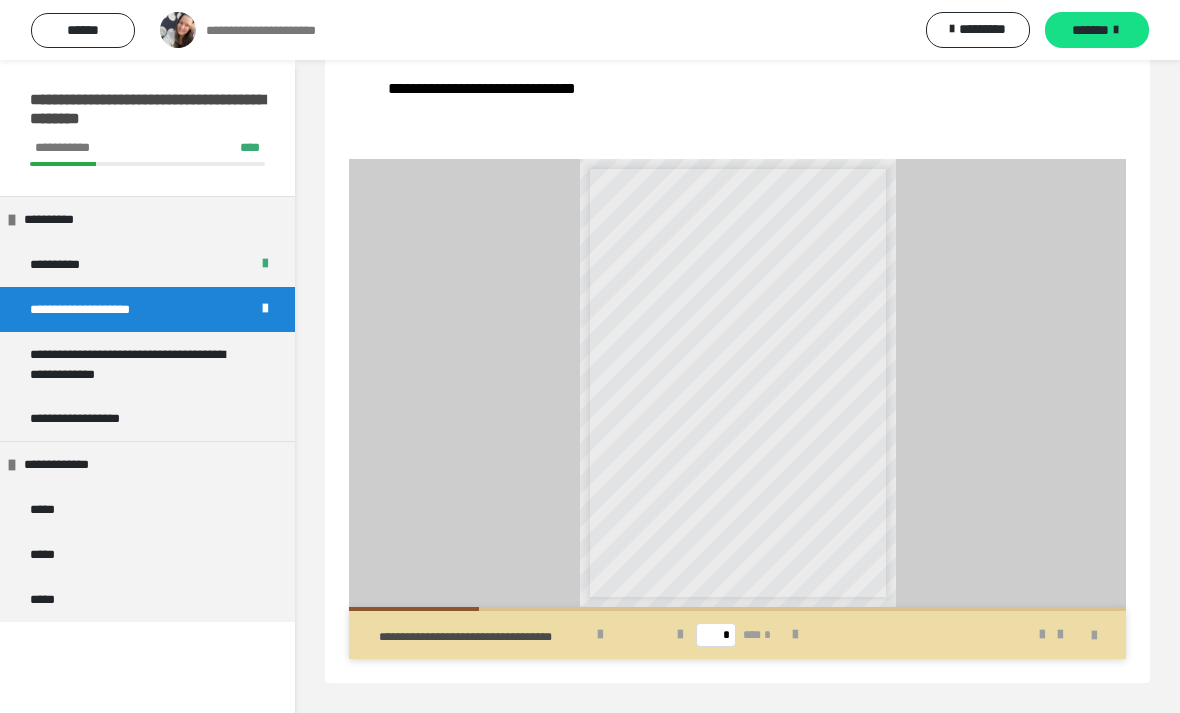 click on "*******" at bounding box center [1097, 30] 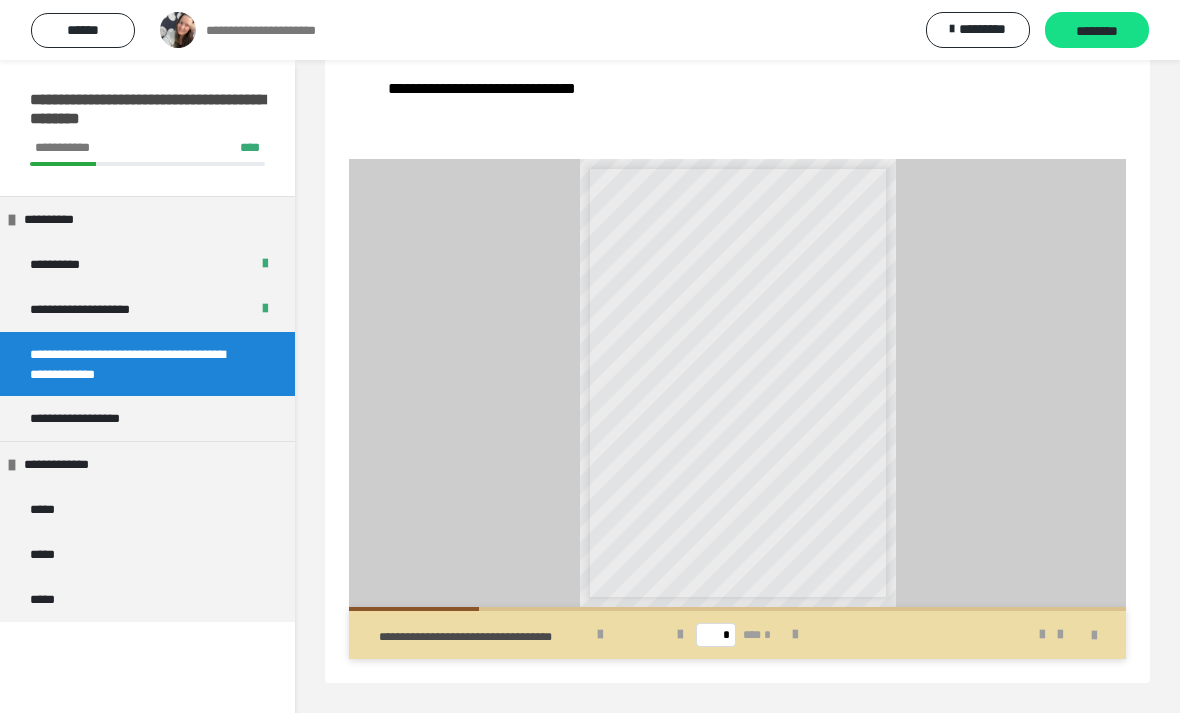 scroll, scrollTop: 93, scrollLeft: 0, axis: vertical 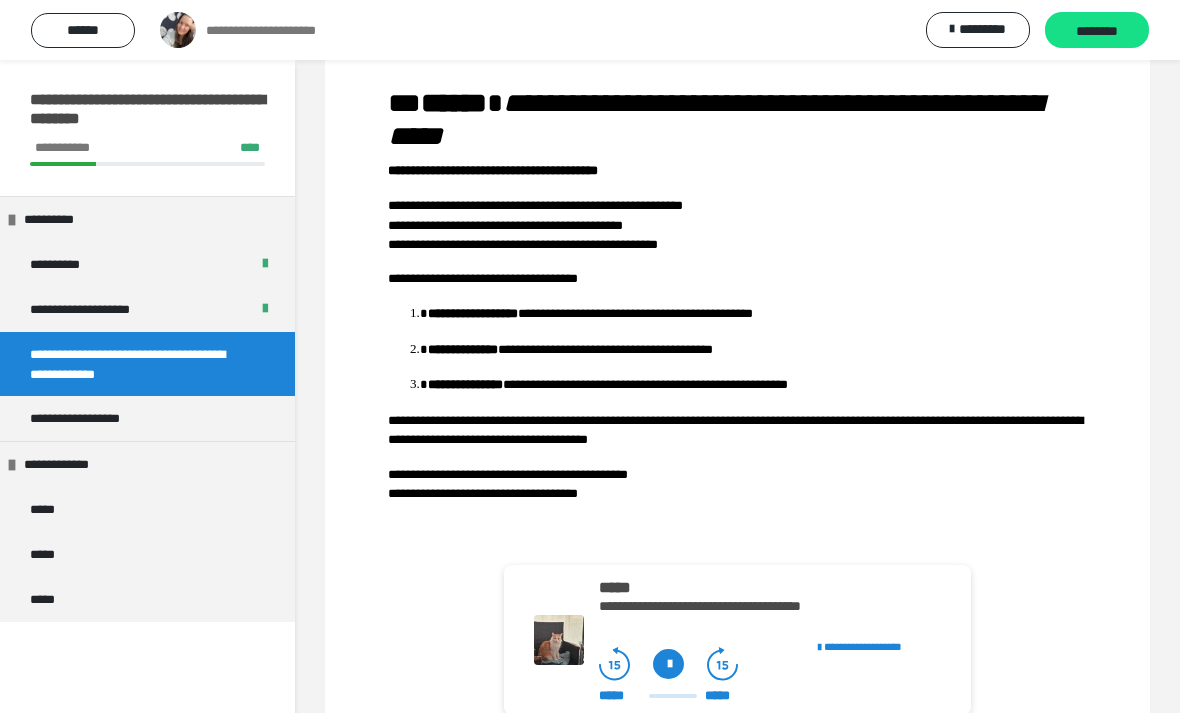 click on "********" at bounding box center [1097, 30] 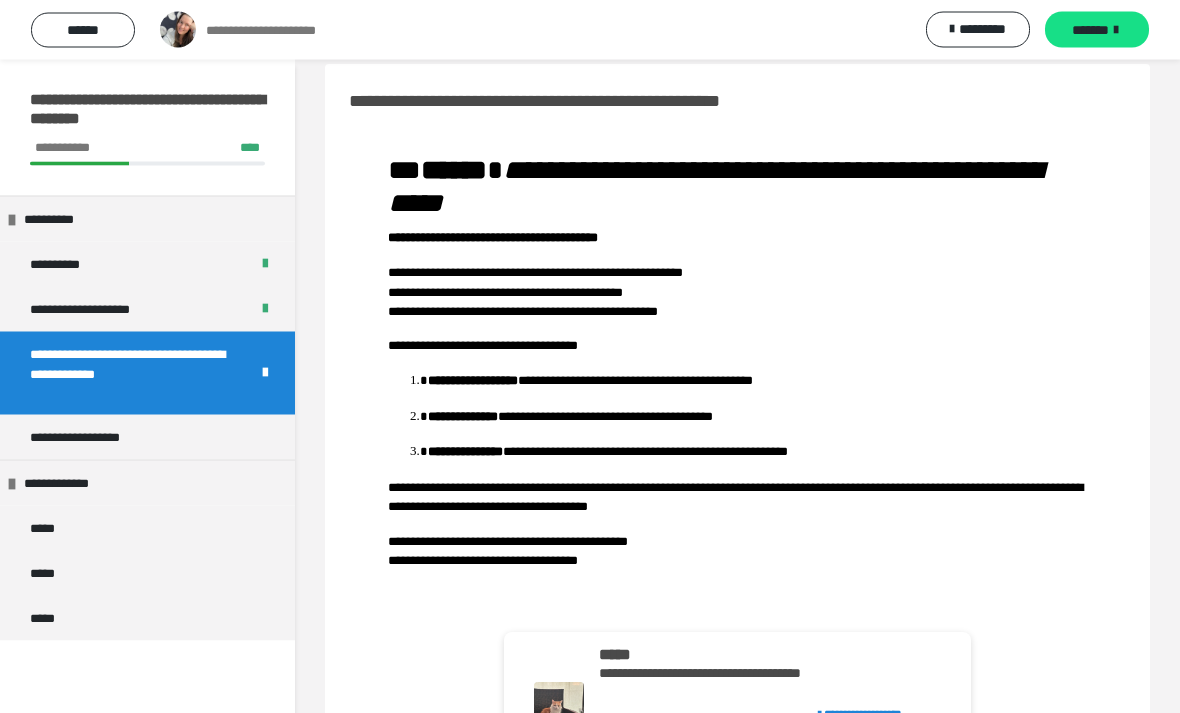 scroll, scrollTop: 0, scrollLeft: 0, axis: both 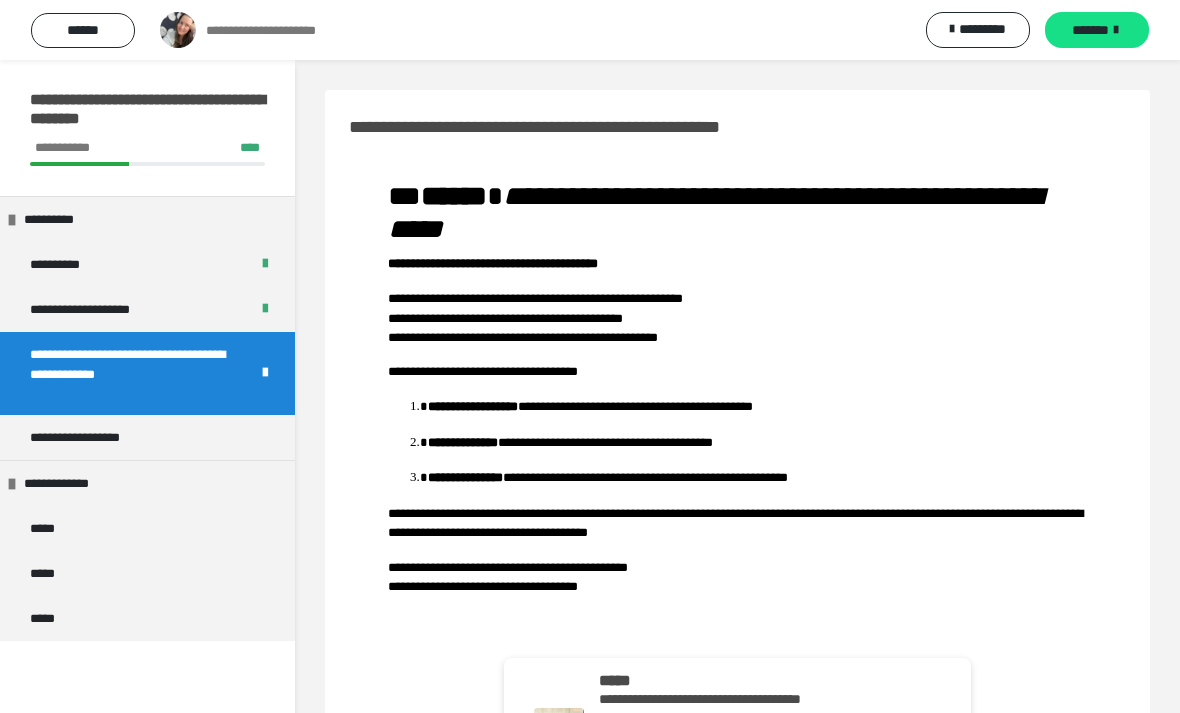 click at bounding box center [12, 484] 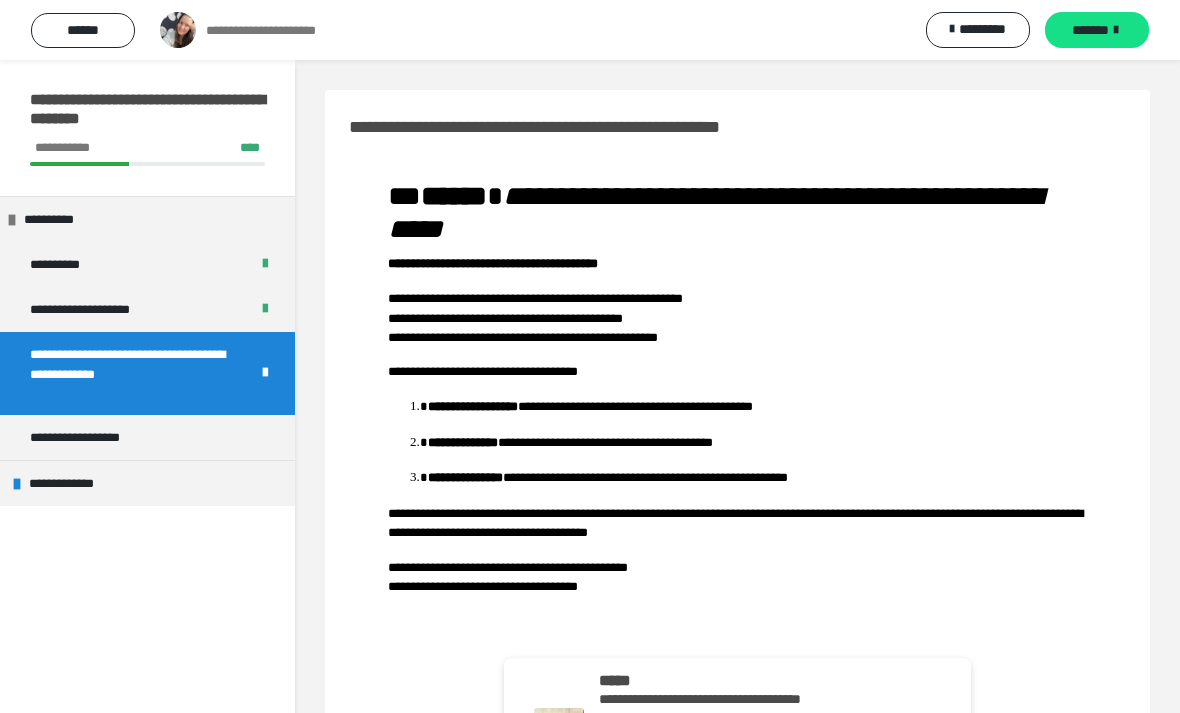 click on "**********" at bounding box center (93, 437) 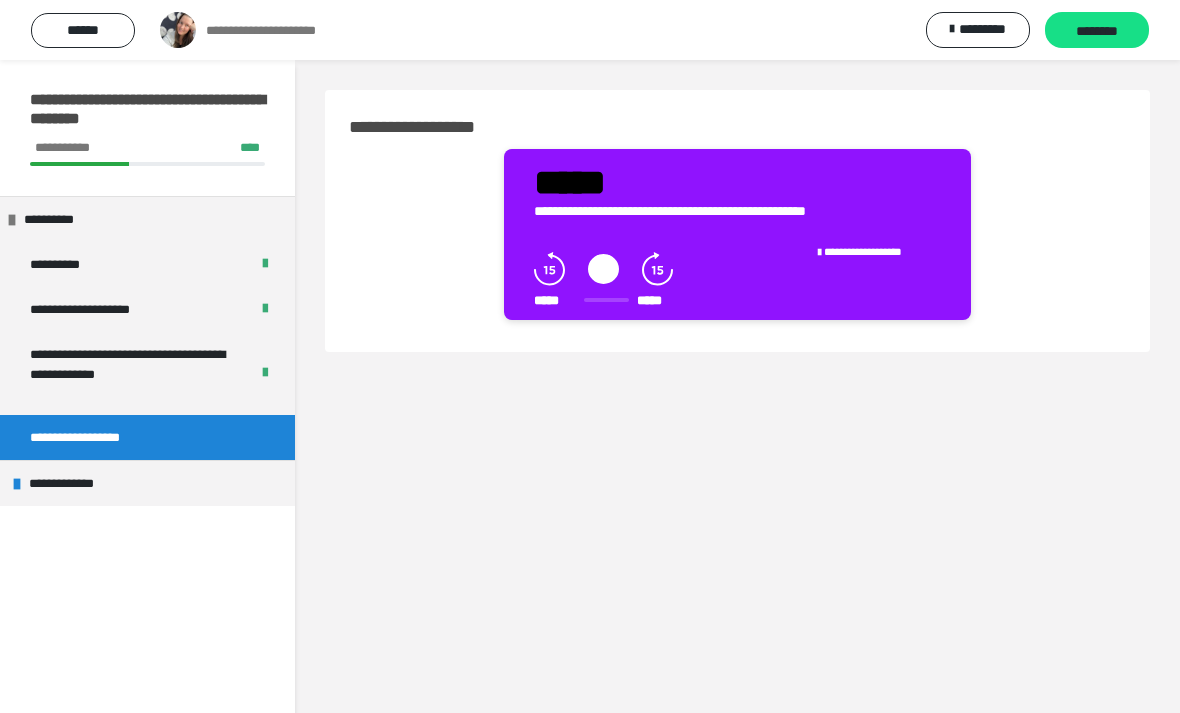 click on "******" at bounding box center (83, 30) 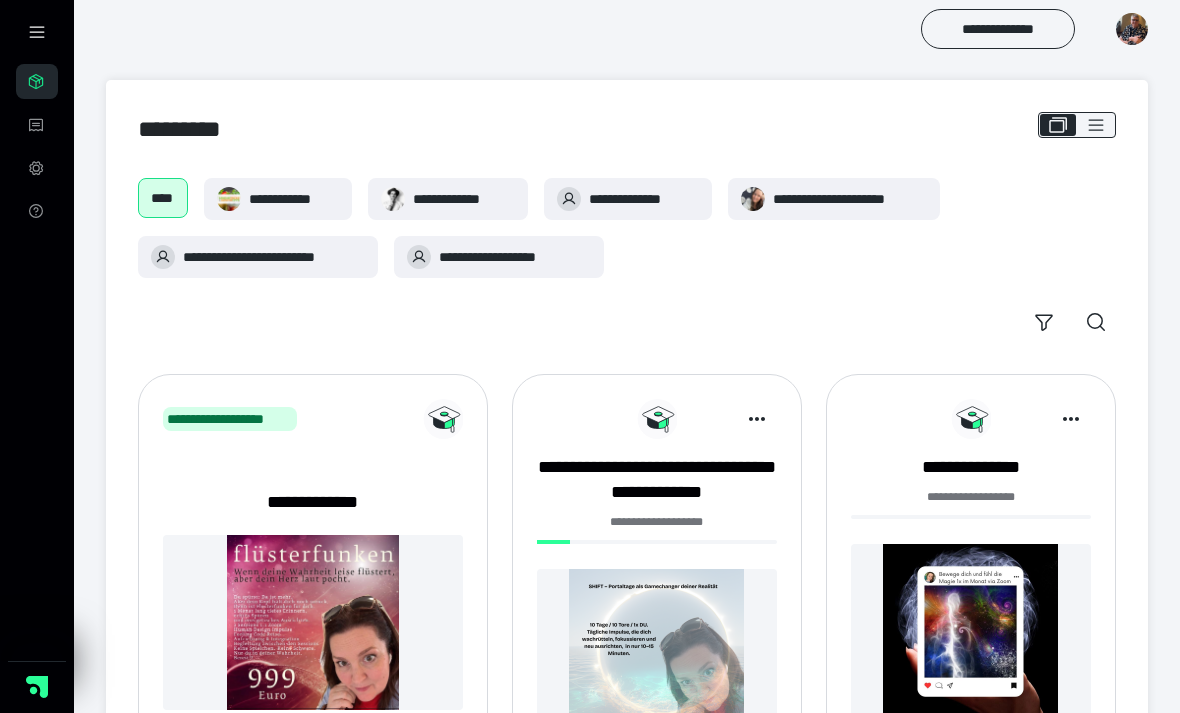 scroll, scrollTop: 299, scrollLeft: 0, axis: vertical 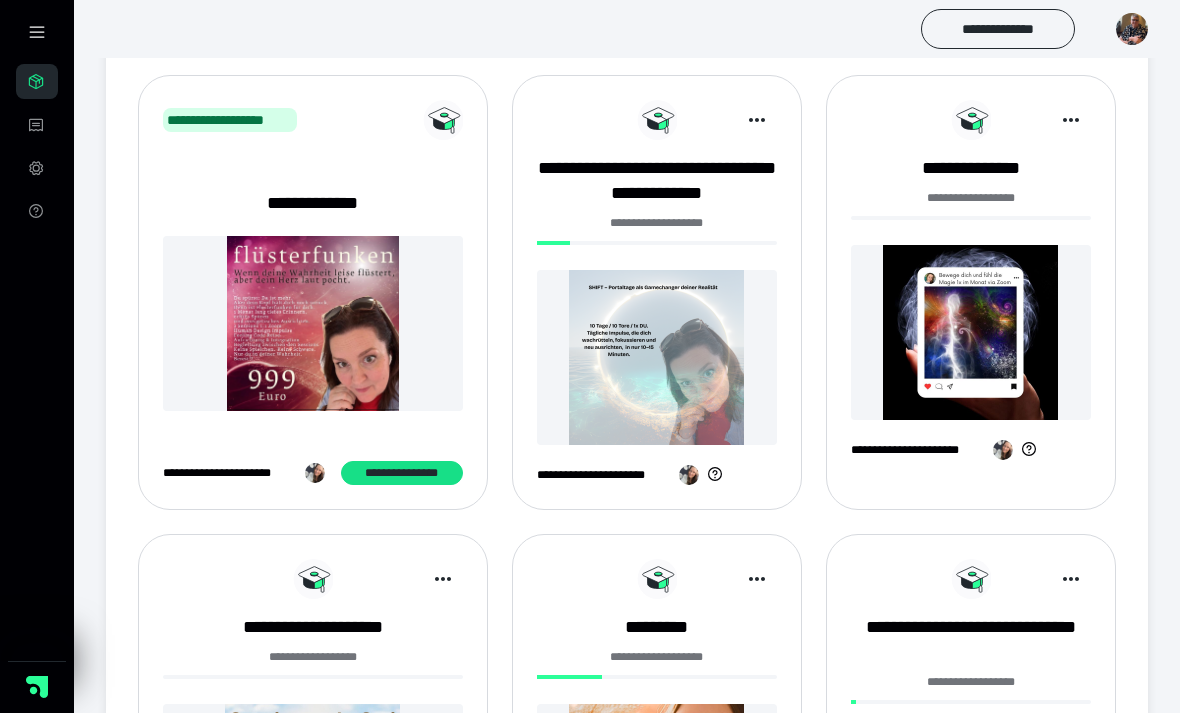 click at bounding box center [971, 332] 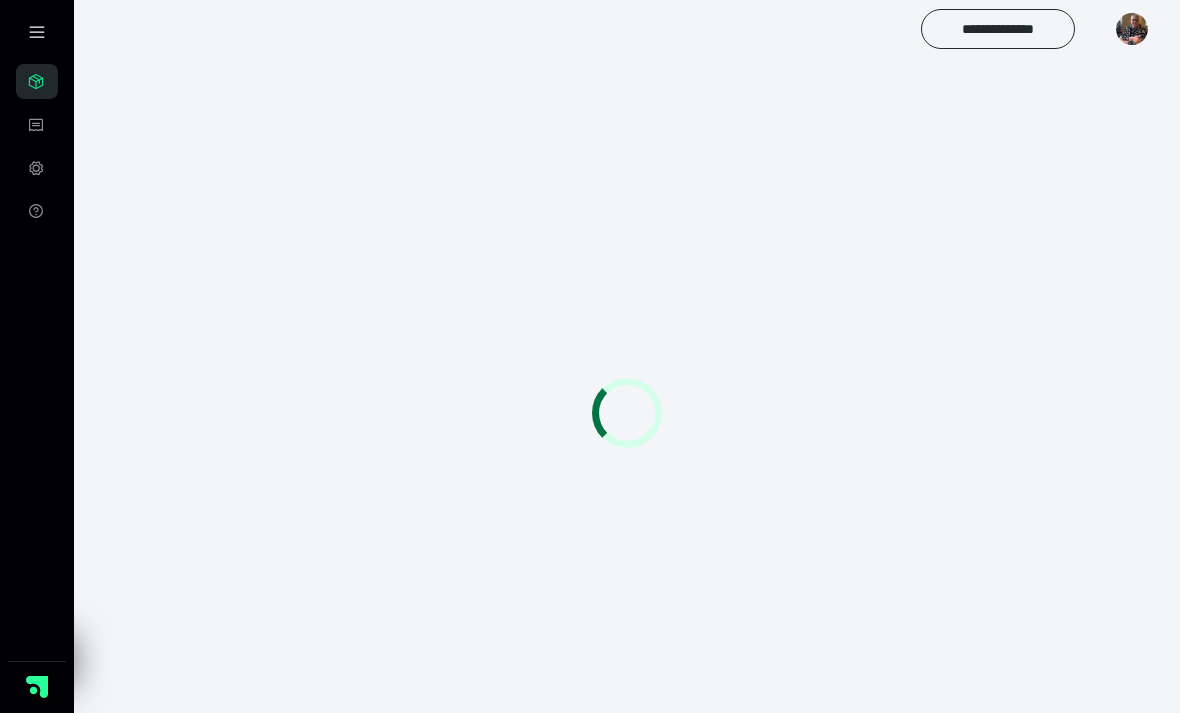 scroll, scrollTop: 0, scrollLeft: 0, axis: both 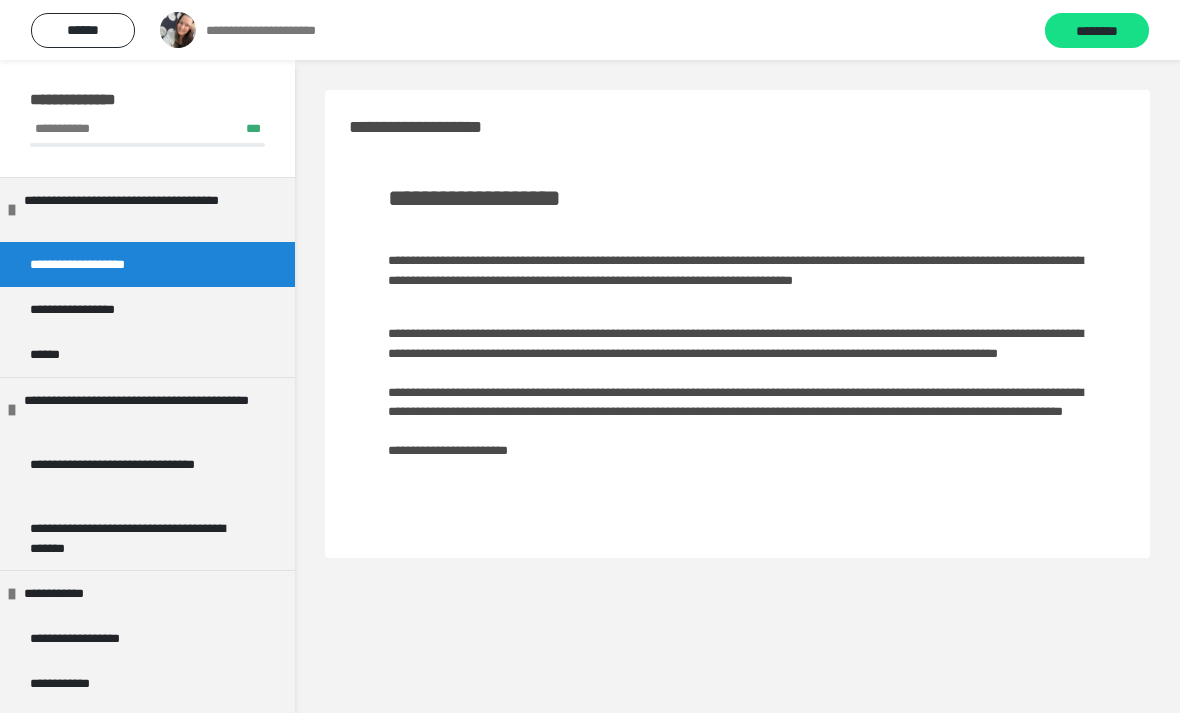 click on "******" at bounding box center (51, 354) 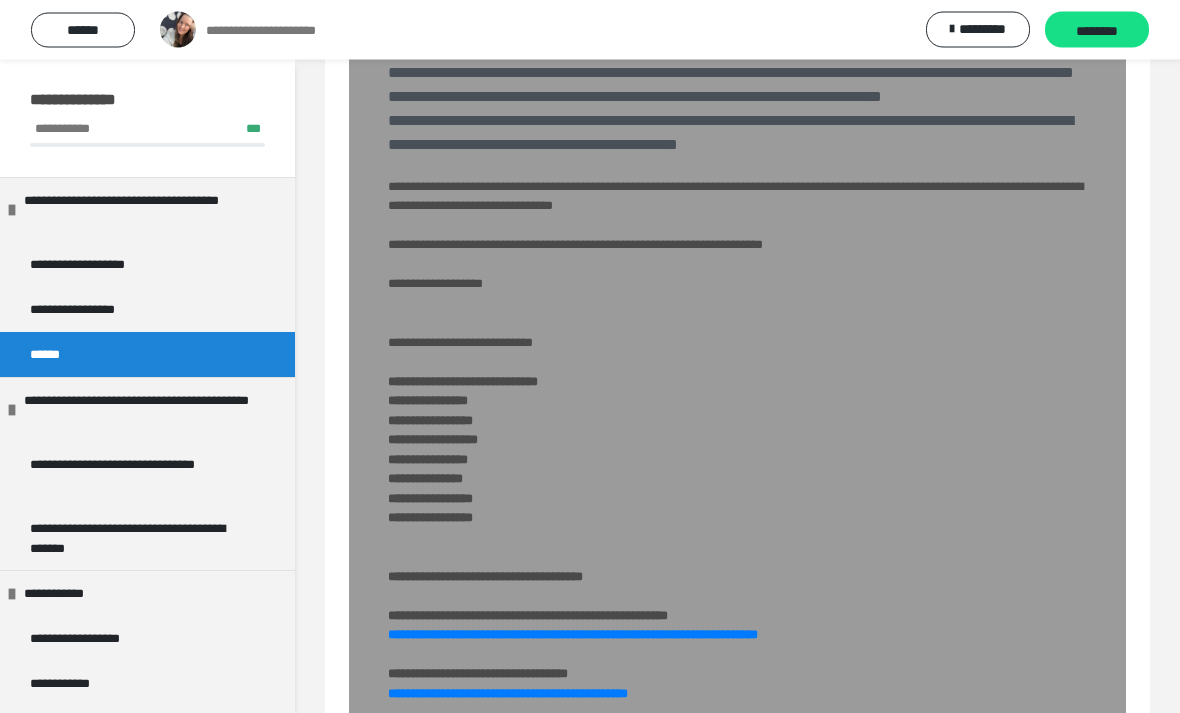 scroll, scrollTop: 334, scrollLeft: 0, axis: vertical 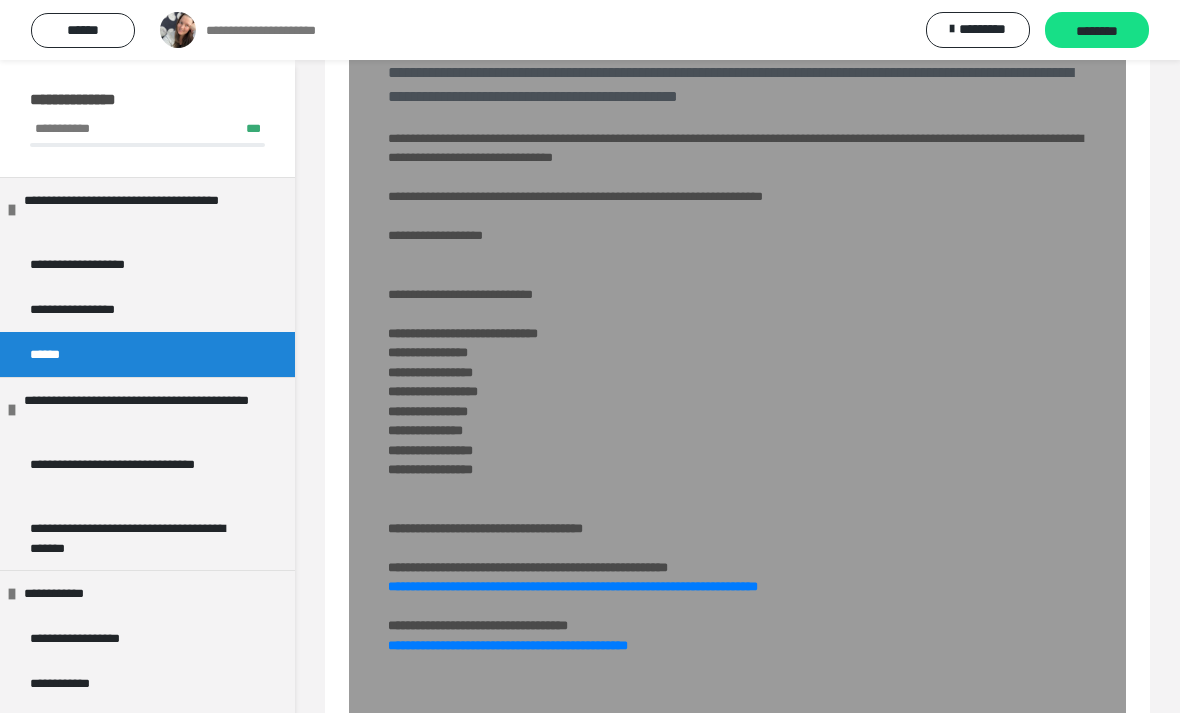 click on "**********" at bounding box center [528, 567] 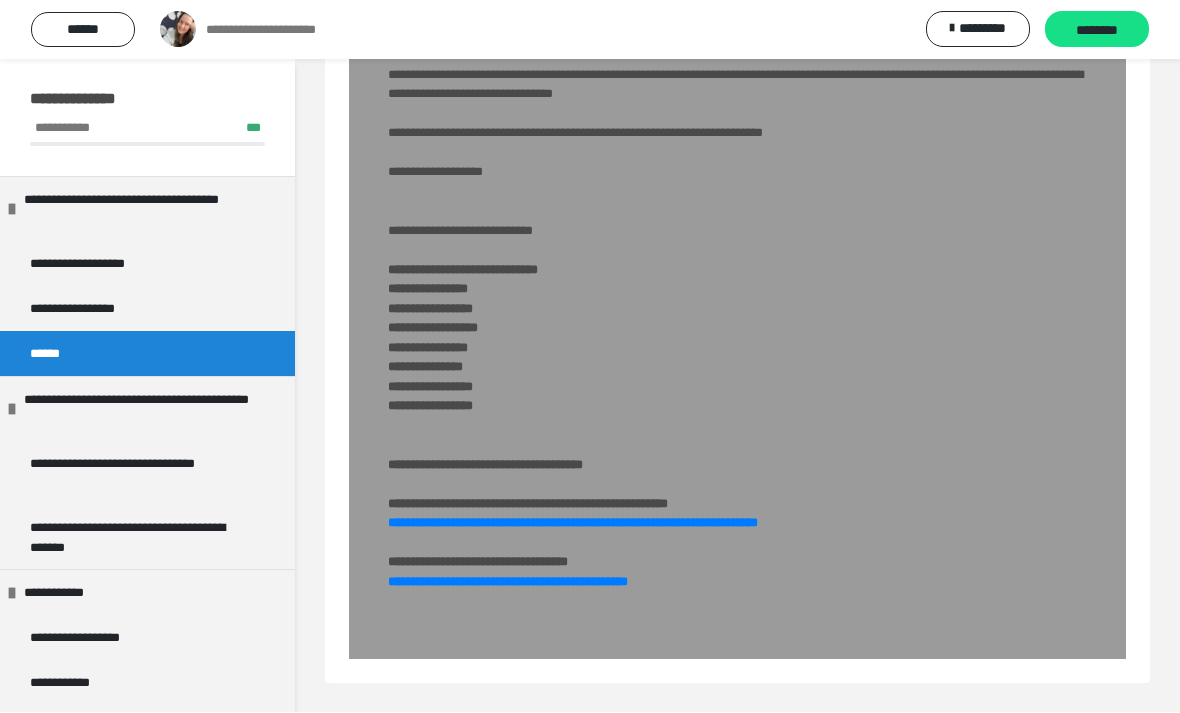 scroll, scrollTop: 398, scrollLeft: 0, axis: vertical 